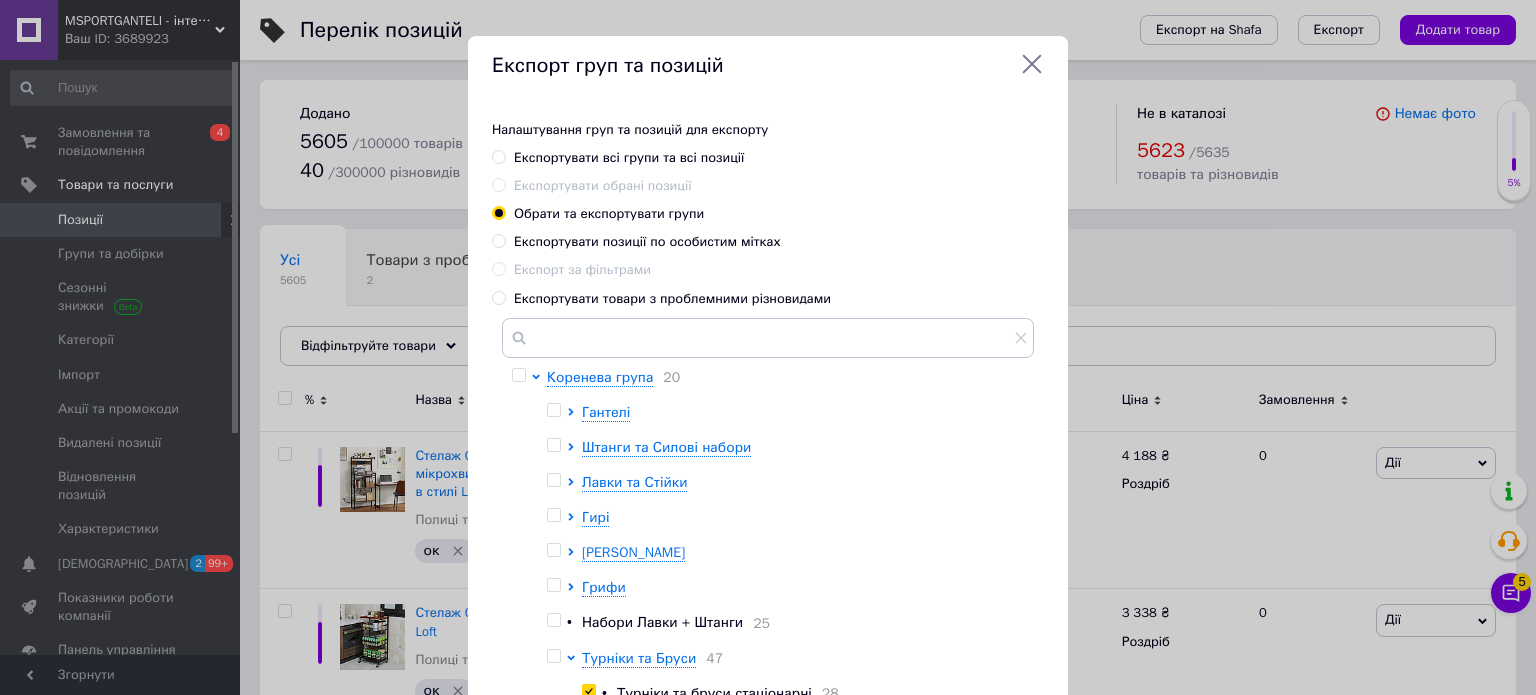 scroll, scrollTop: 0, scrollLeft: 0, axis: both 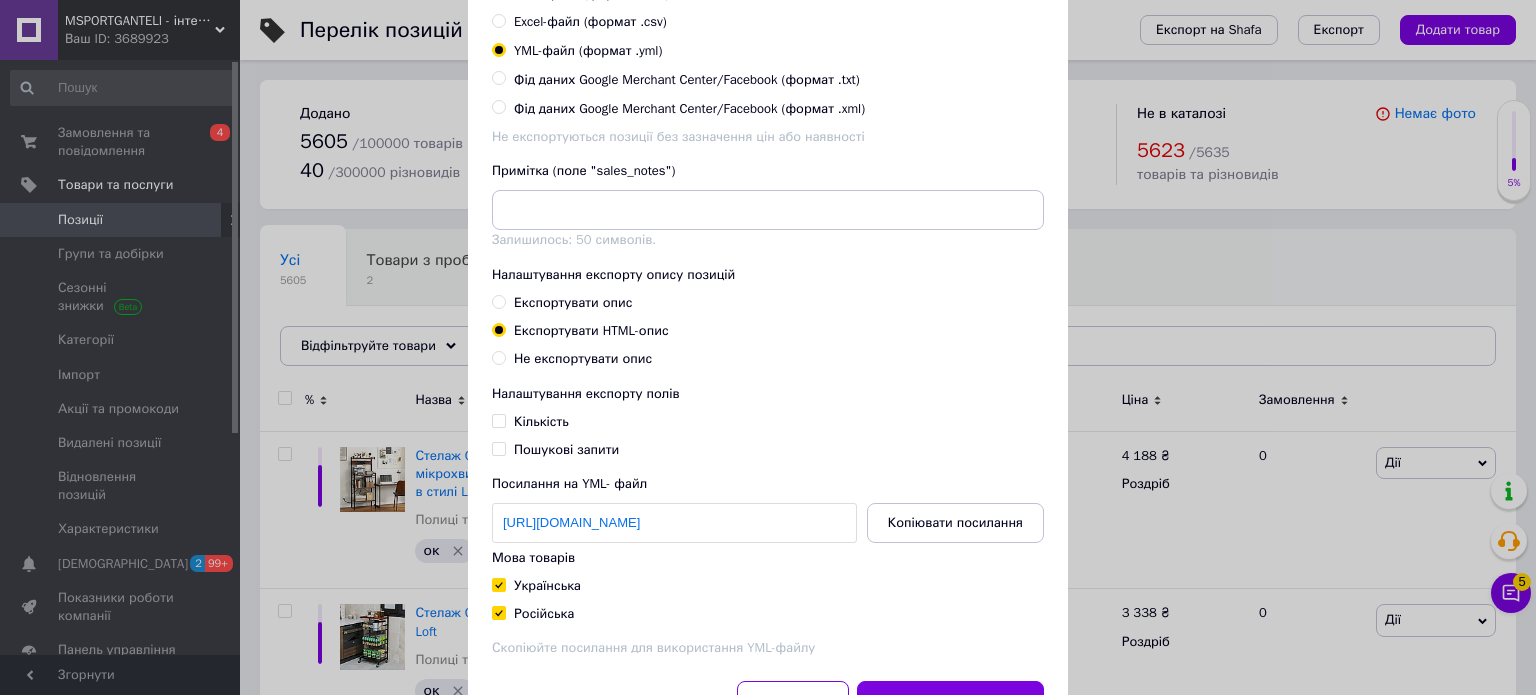 click on "Експорт груп та позицій Налаштування груп та позицій для експорту Експортувати всі групи та всі позиції Експортувати обрані позиції Обрати та експортувати групи Експортувати позиції по особистим мітках Експорт за фільтрами Експортувати товари з проблемними різновидами Коренева група 20 Гантелі Штанги та Силові набори Лавки та Стійки Гирі Бліни Диски Грифи • Набори Лавки + Штанги 25 Турніки та Бруси 47 • Турніки та бруси стаціонарні 28 Шведські Стінки 1 • Фітнес Аксесуари 133 Силові тренажери Гамаки Спортивний одяг Тренування Мат-пазли Дім і Сад • • • •" at bounding box center [768, -52] 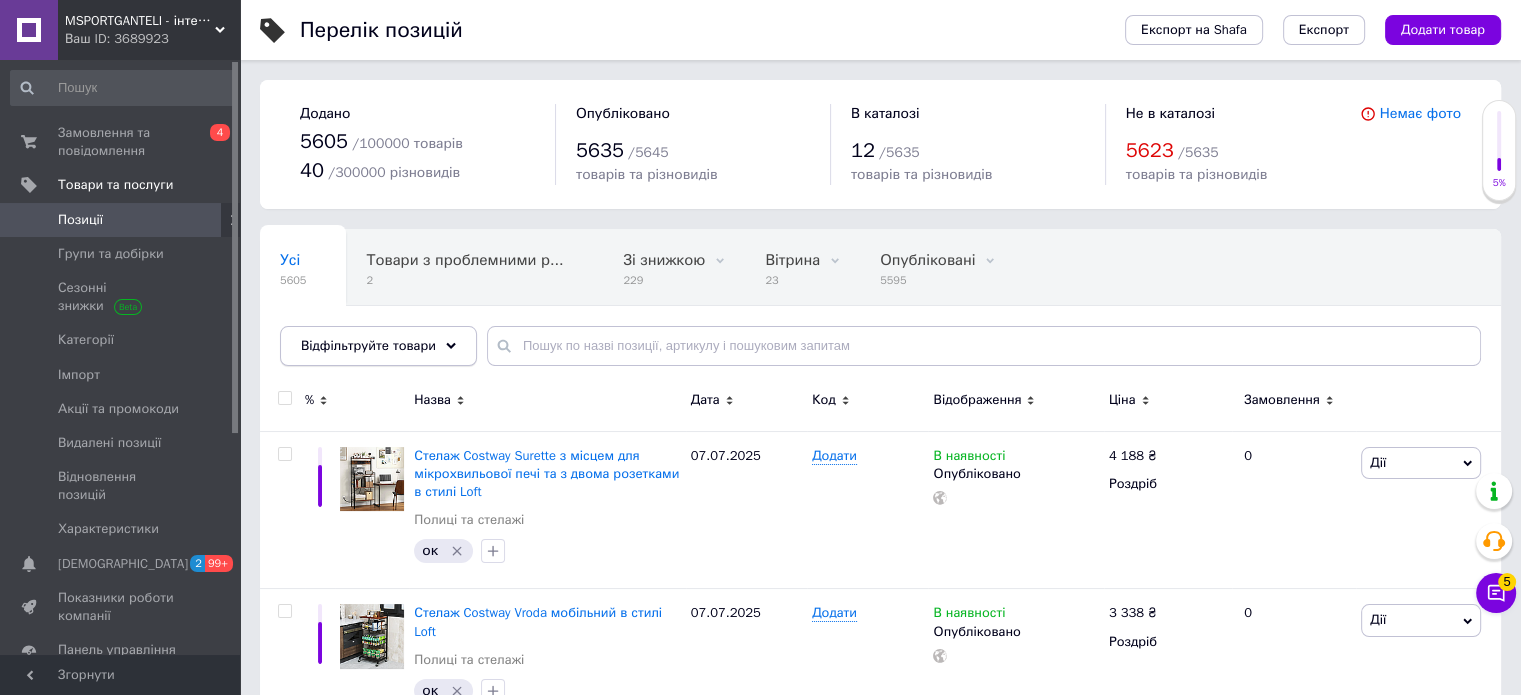 click 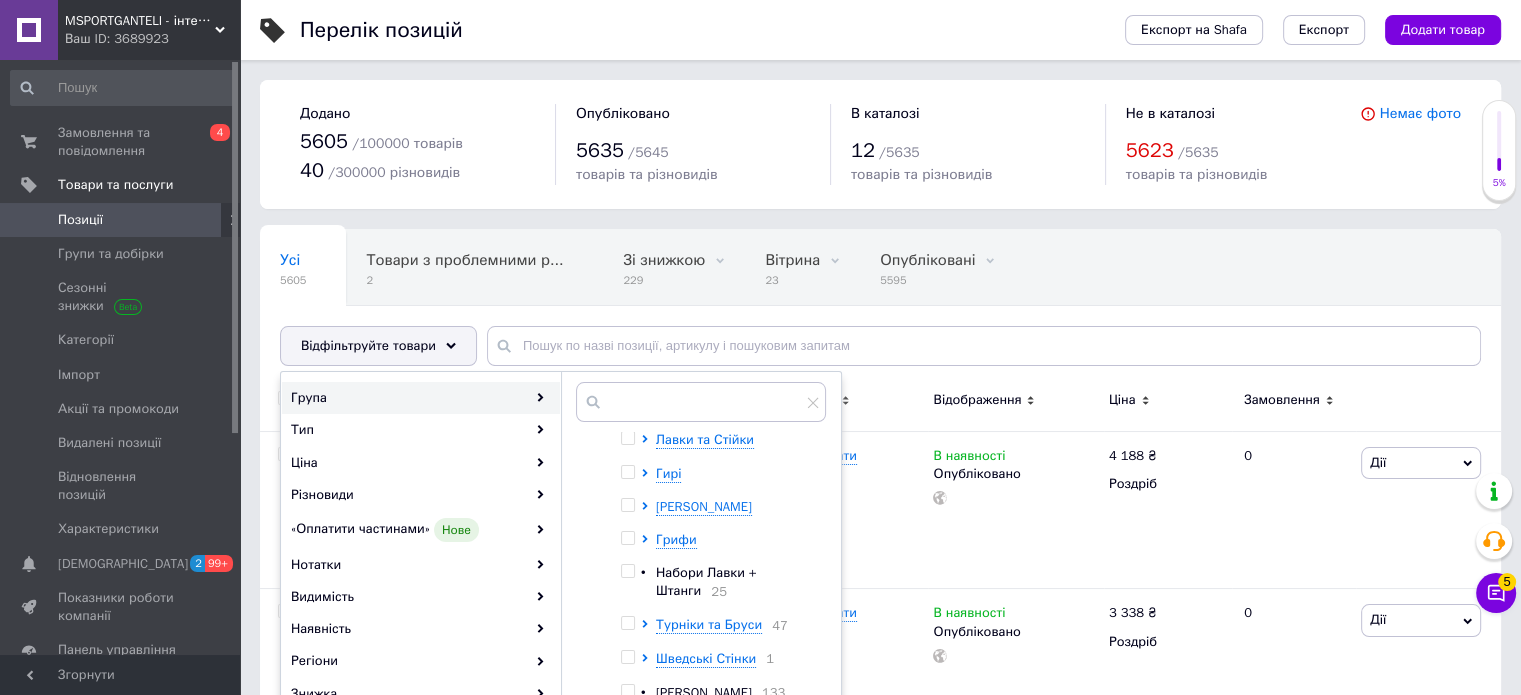 scroll, scrollTop: 200, scrollLeft: 0, axis: vertical 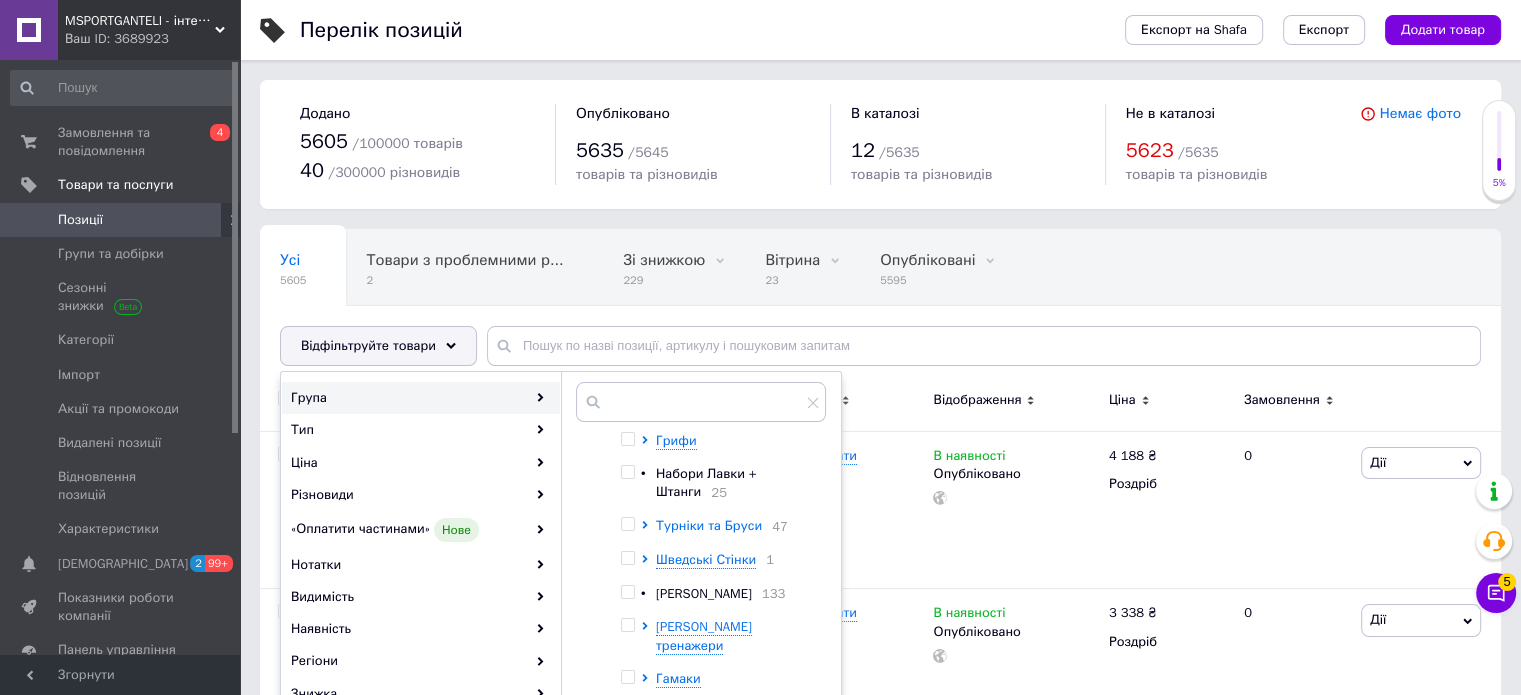 click 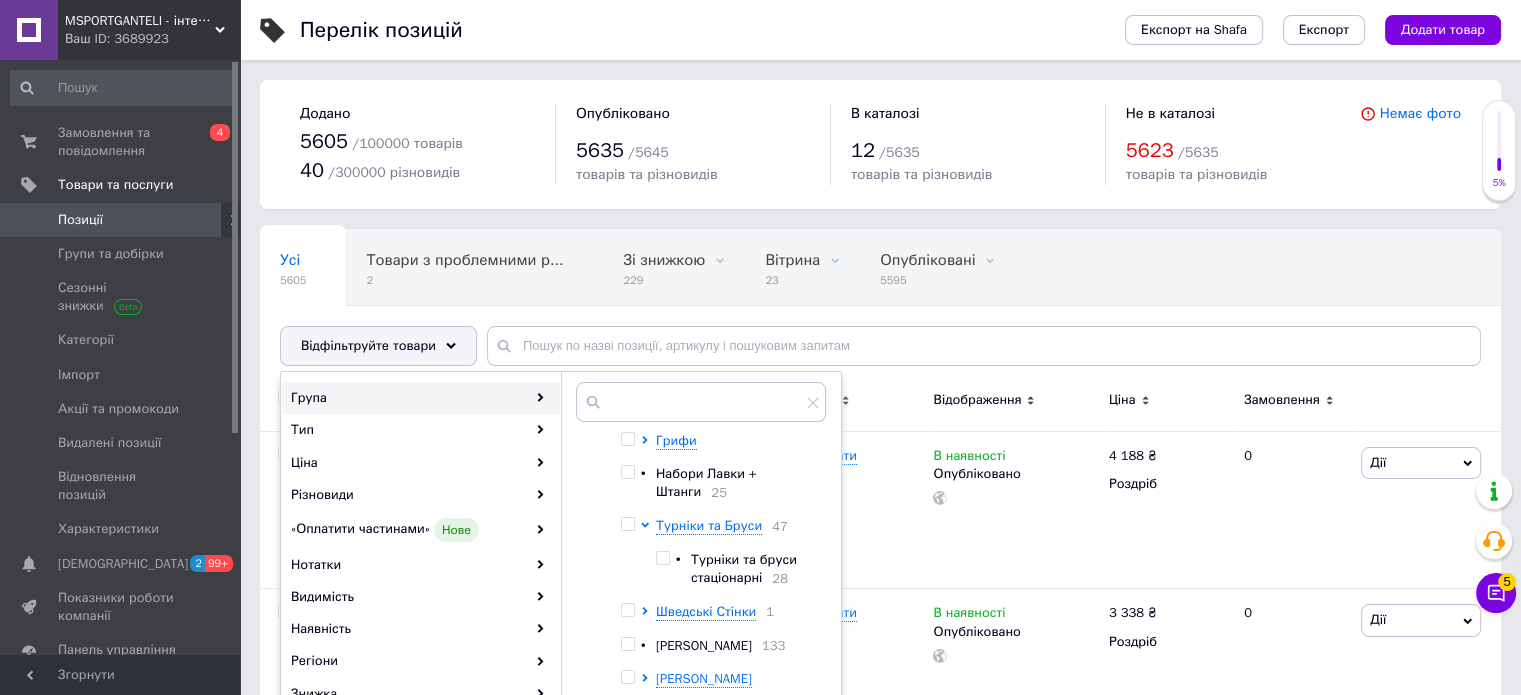 click at bounding box center (662, 558) 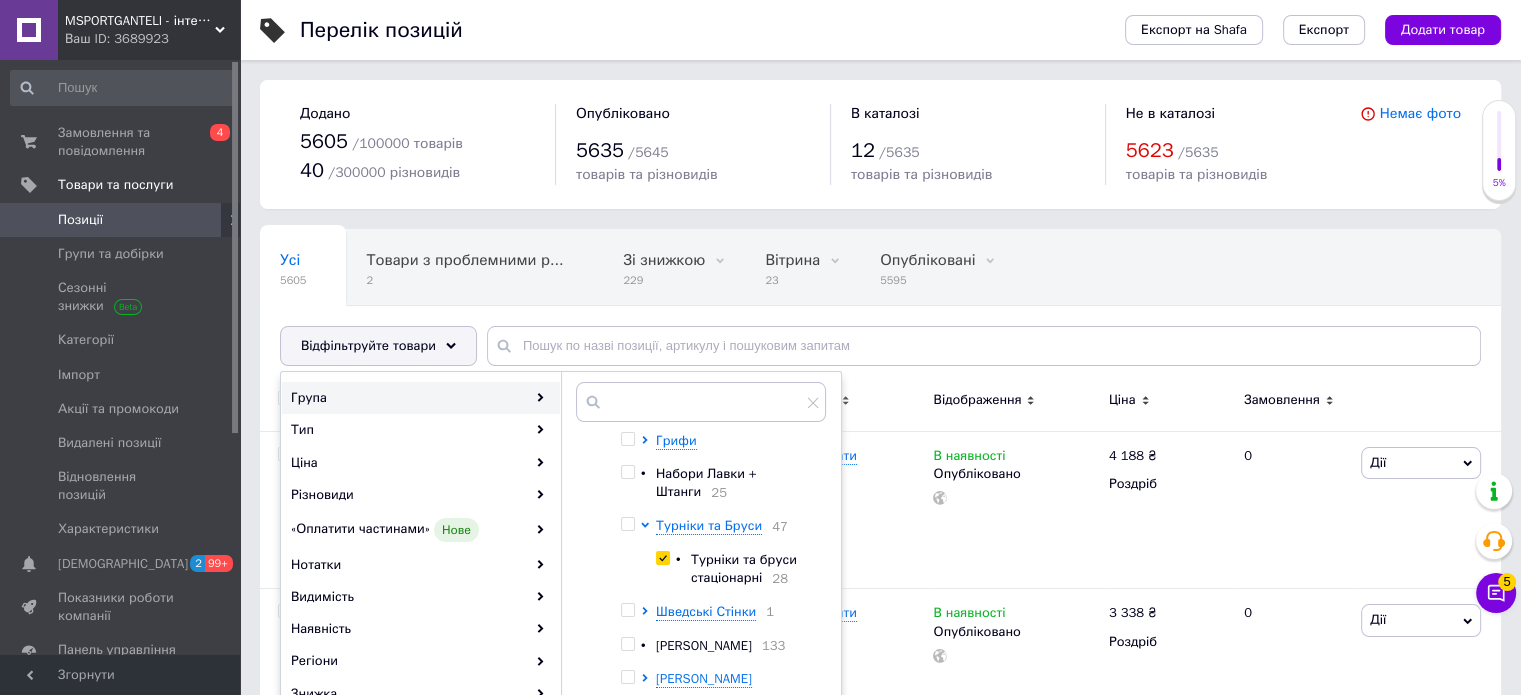checkbox on "true" 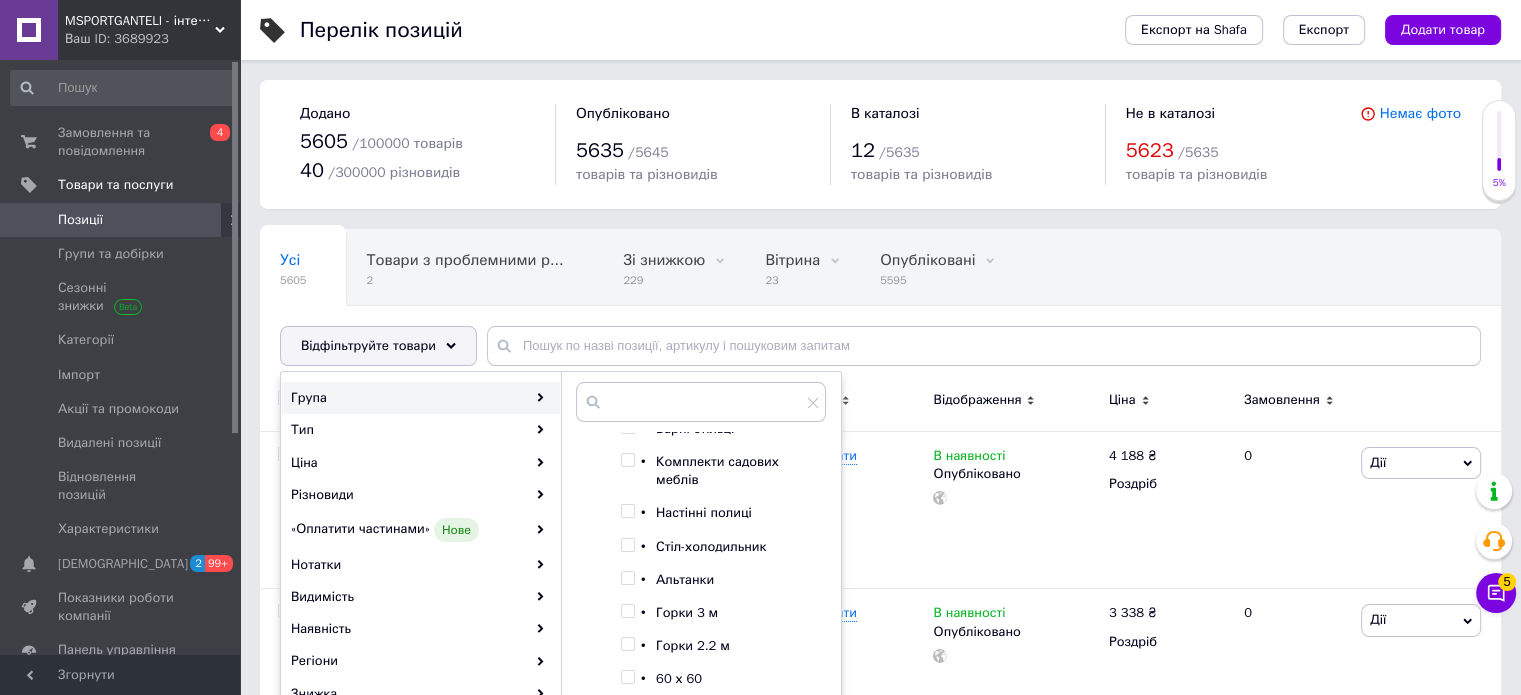 scroll, scrollTop: 2581, scrollLeft: 0, axis: vertical 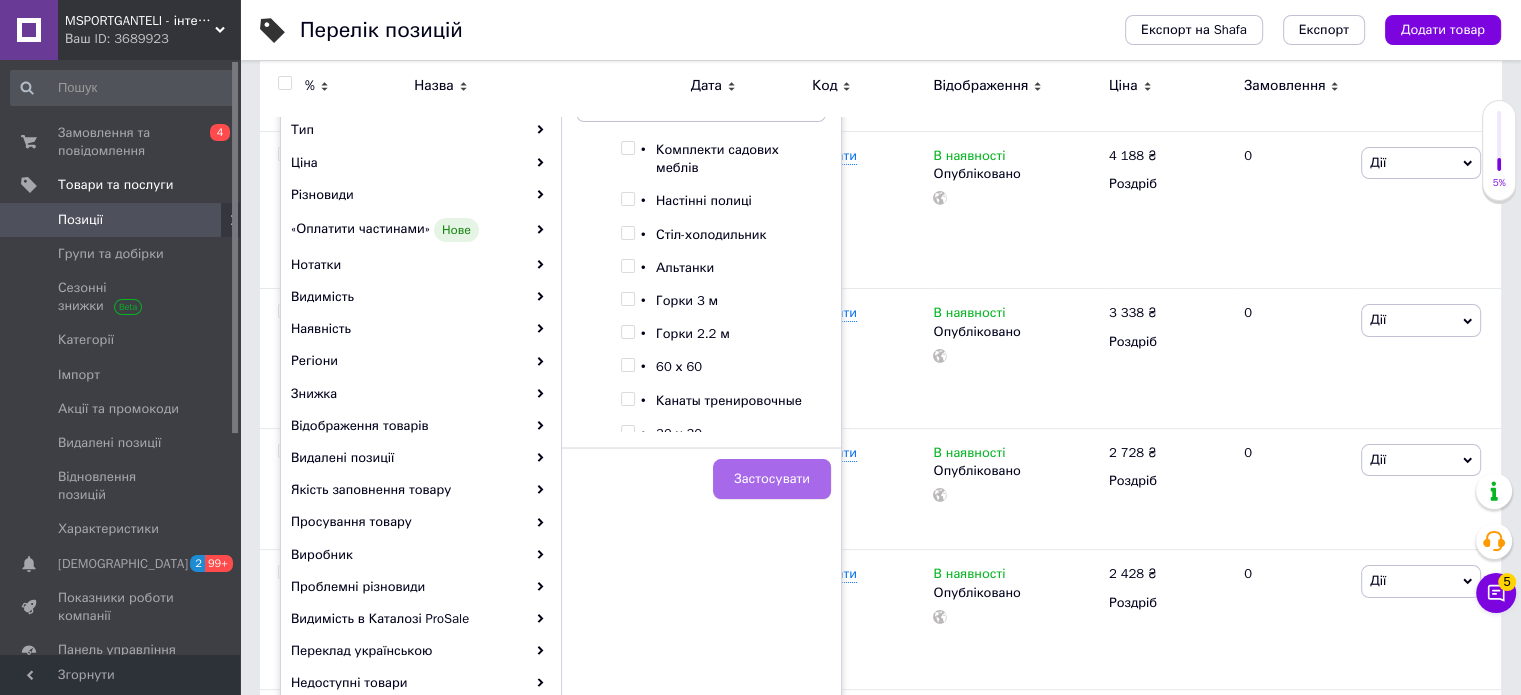 click on "Застосувати" at bounding box center (772, 479) 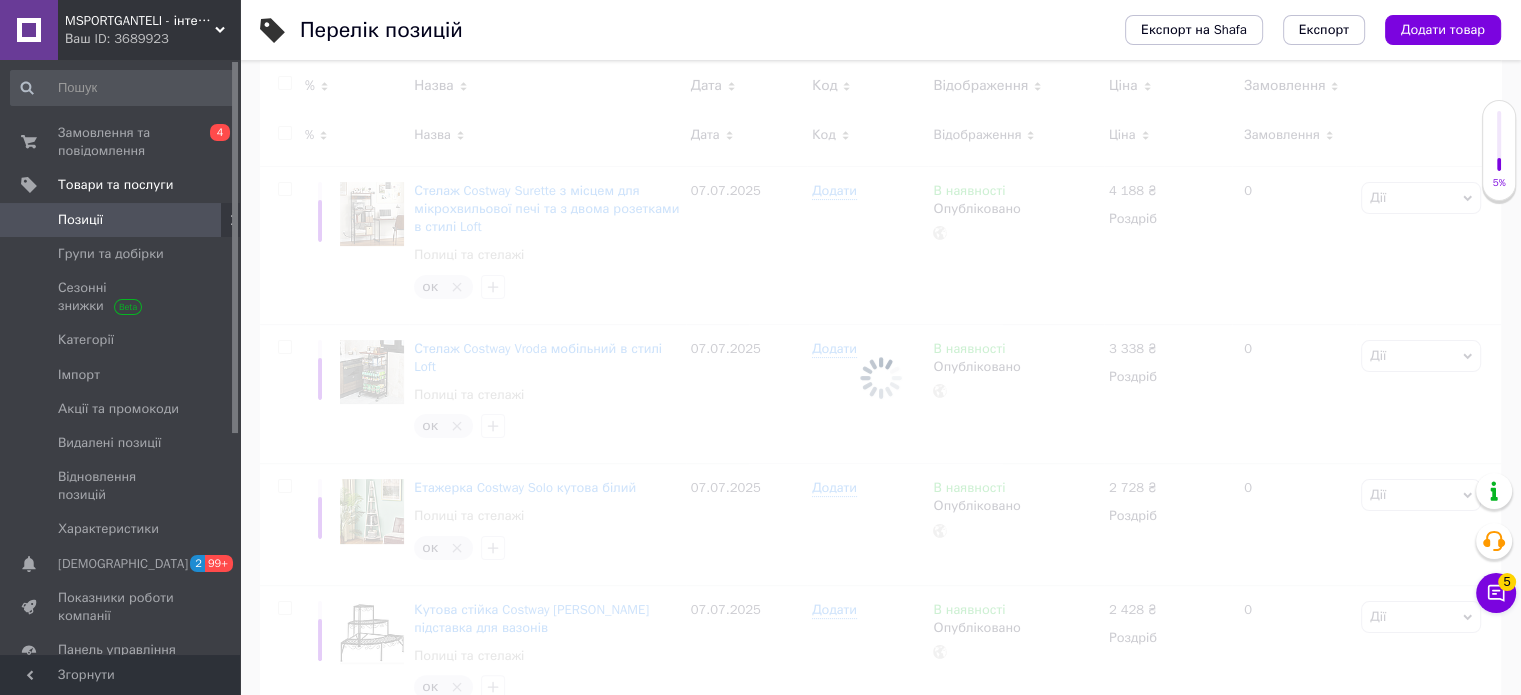 scroll, scrollTop: 0, scrollLeft: 65, axis: horizontal 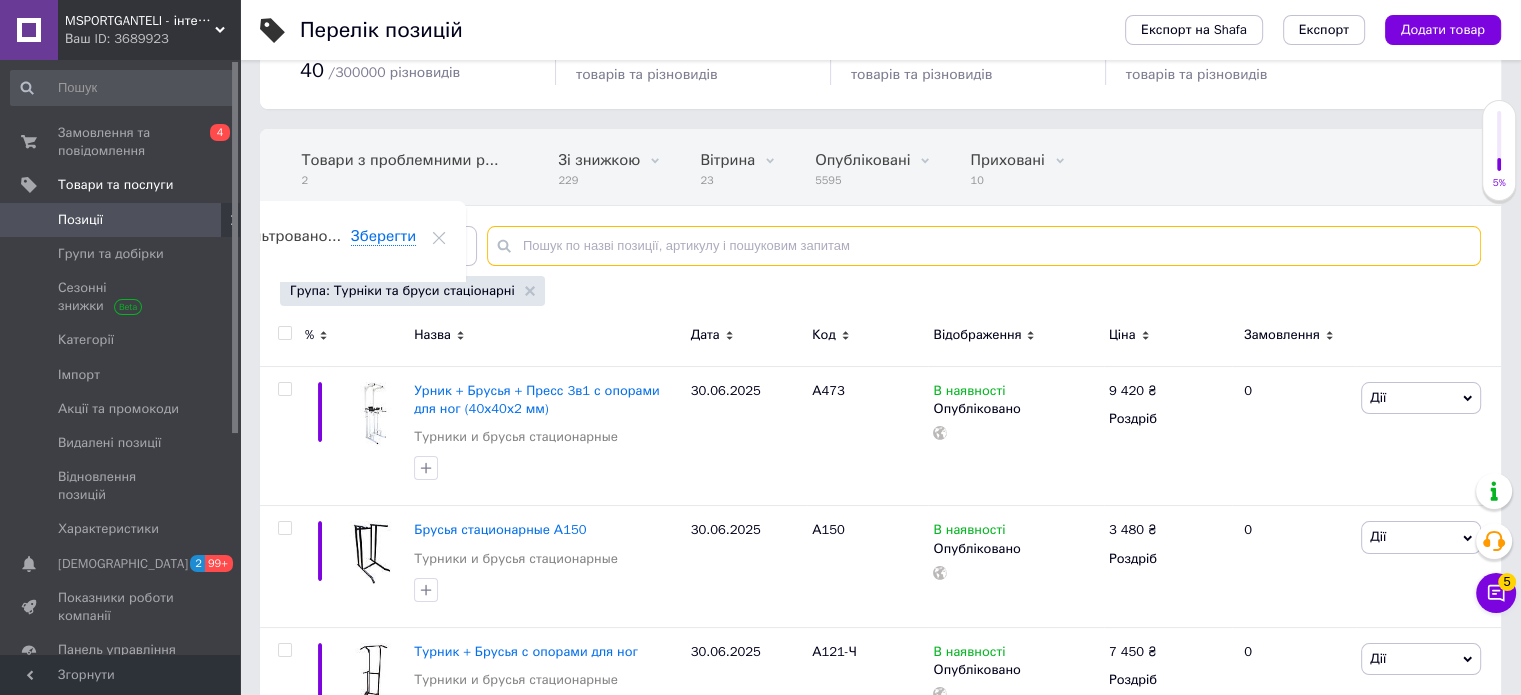 click at bounding box center [984, 246] 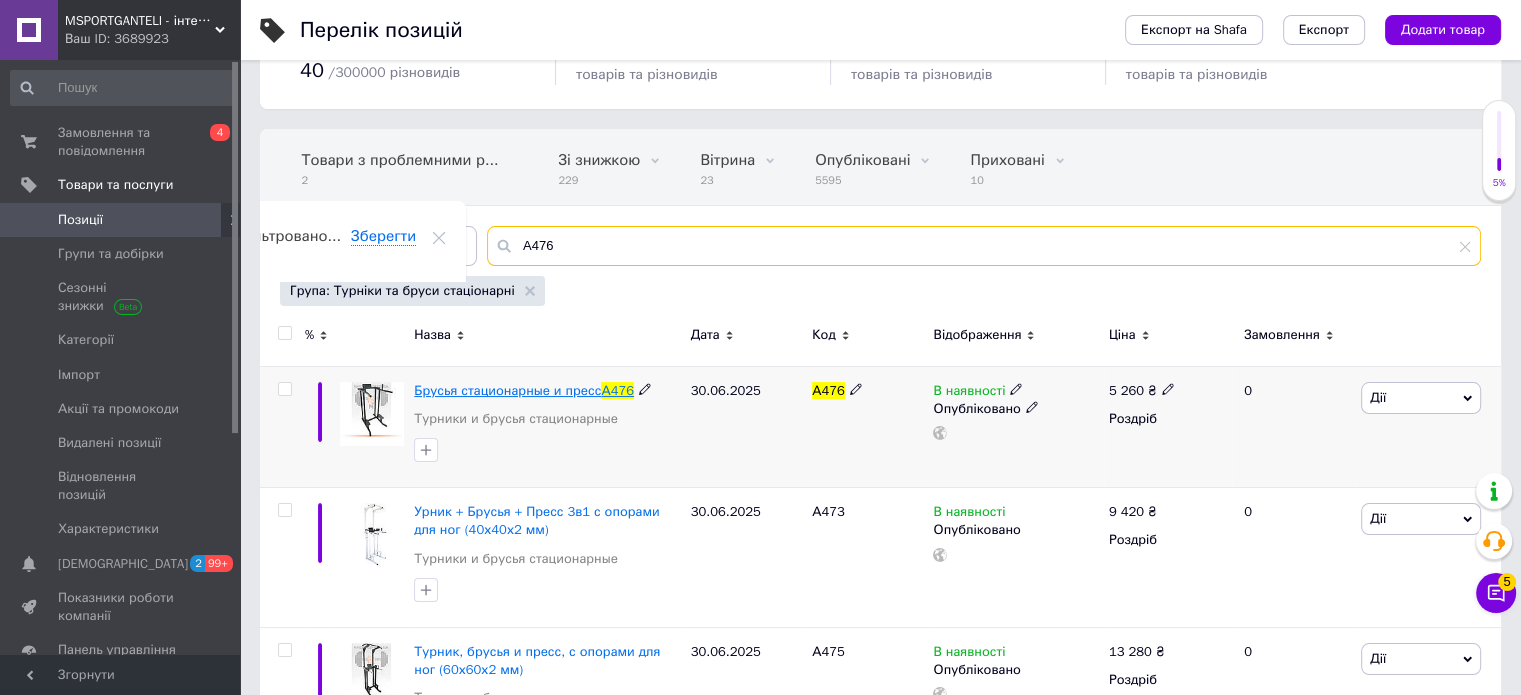 type on "А476" 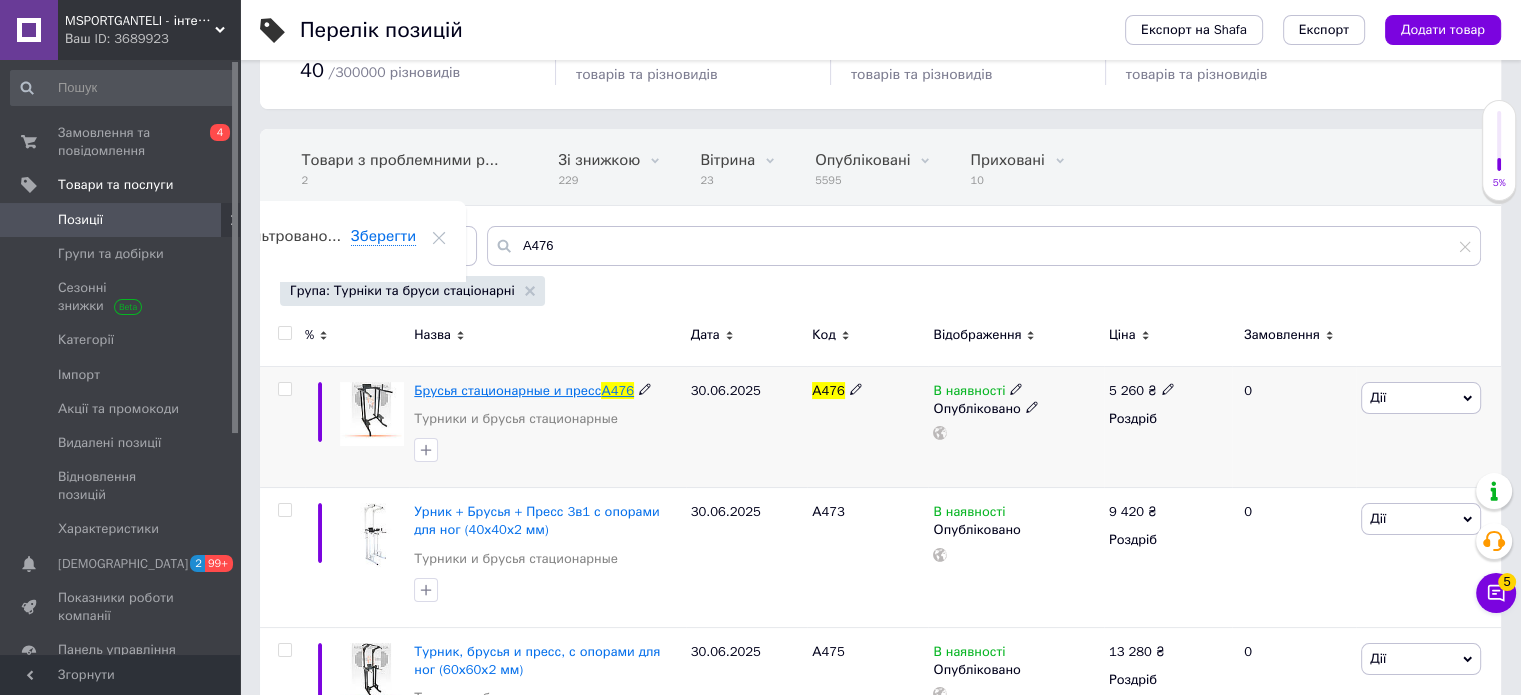 click on "Брусья стационарные и пресс" at bounding box center [507, 390] 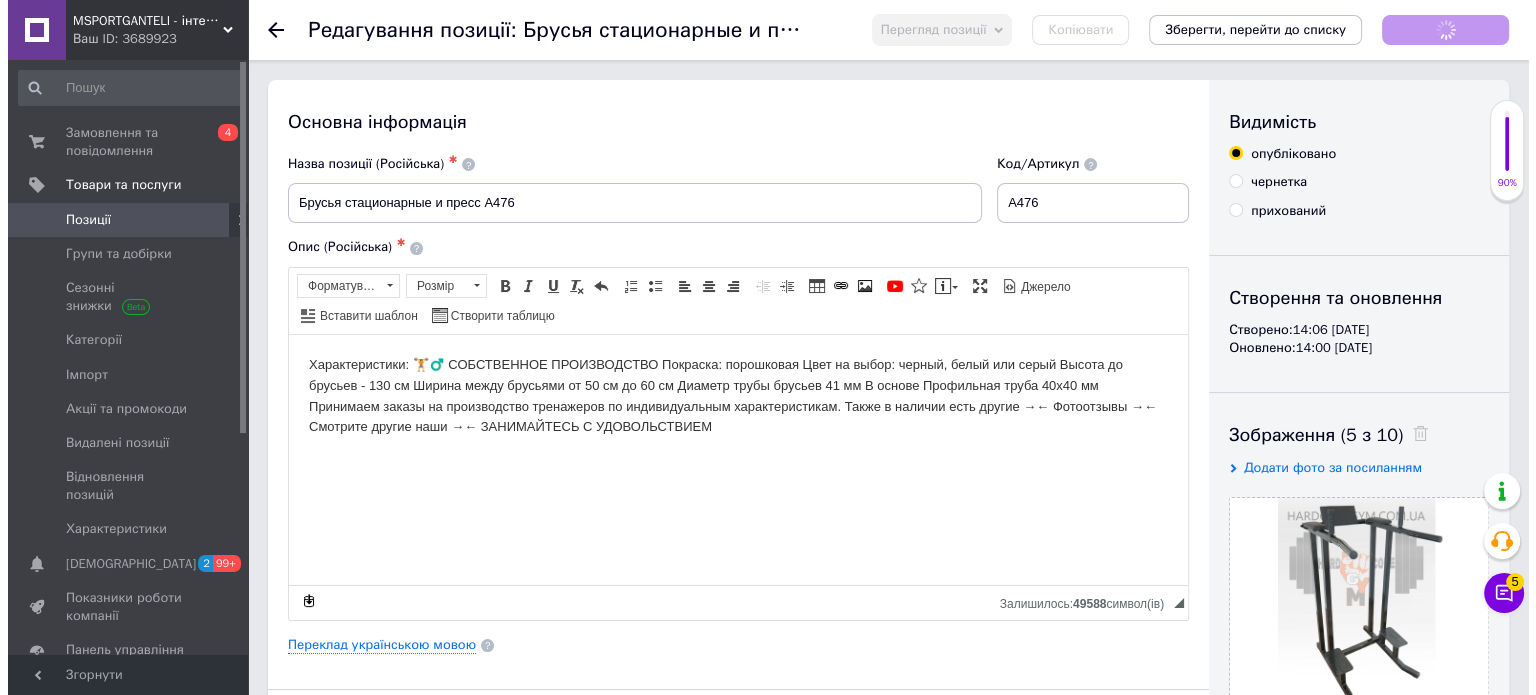 scroll, scrollTop: 0, scrollLeft: 0, axis: both 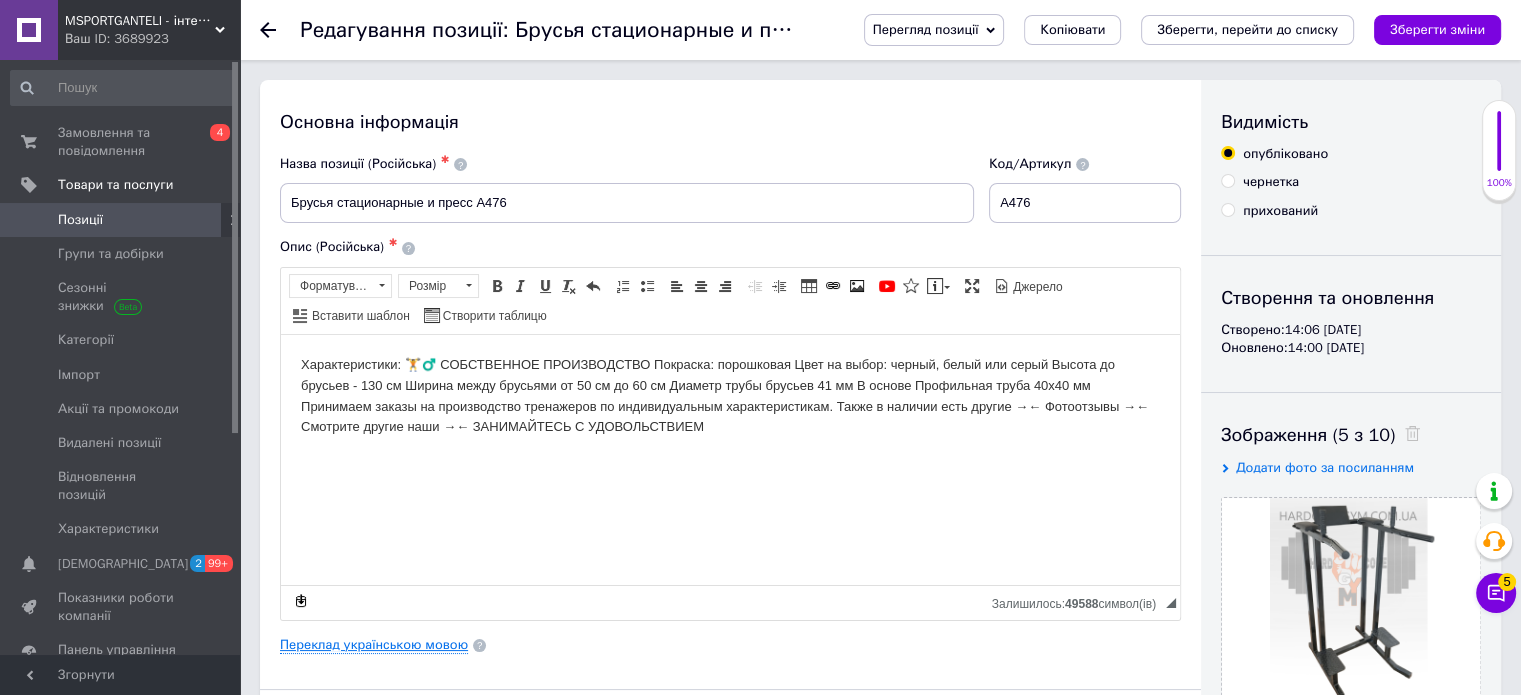 click on "Переклад українською мовою" at bounding box center (374, 645) 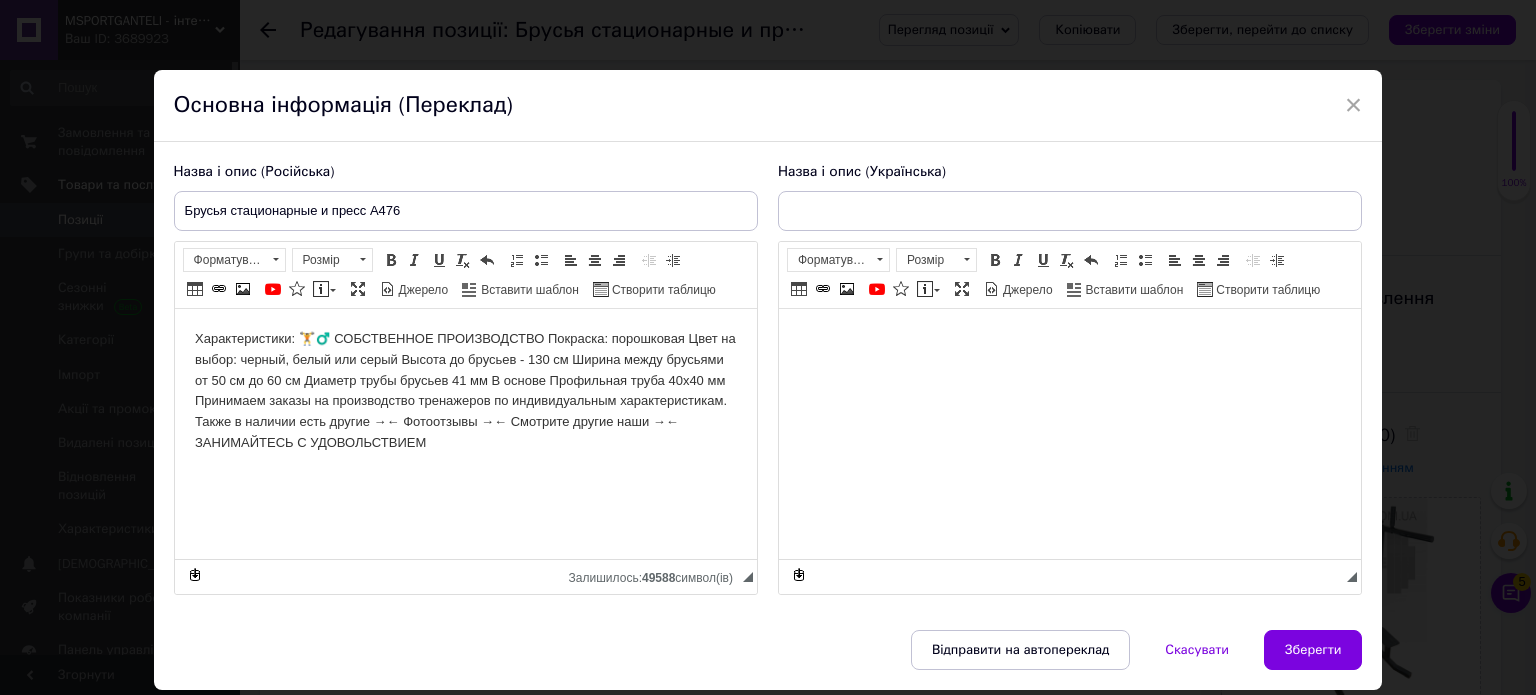 scroll, scrollTop: 0, scrollLeft: 0, axis: both 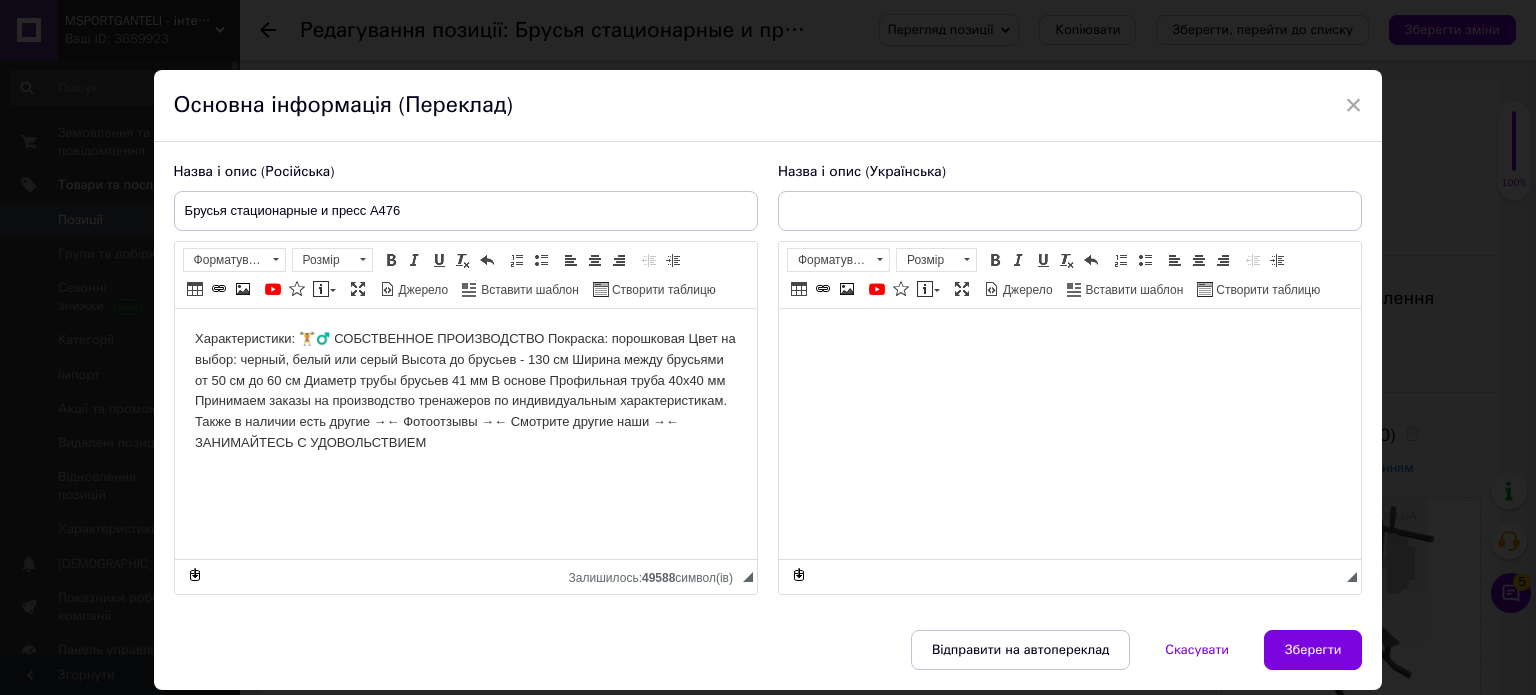 type on "Бруси стаціонарні та прес А476" 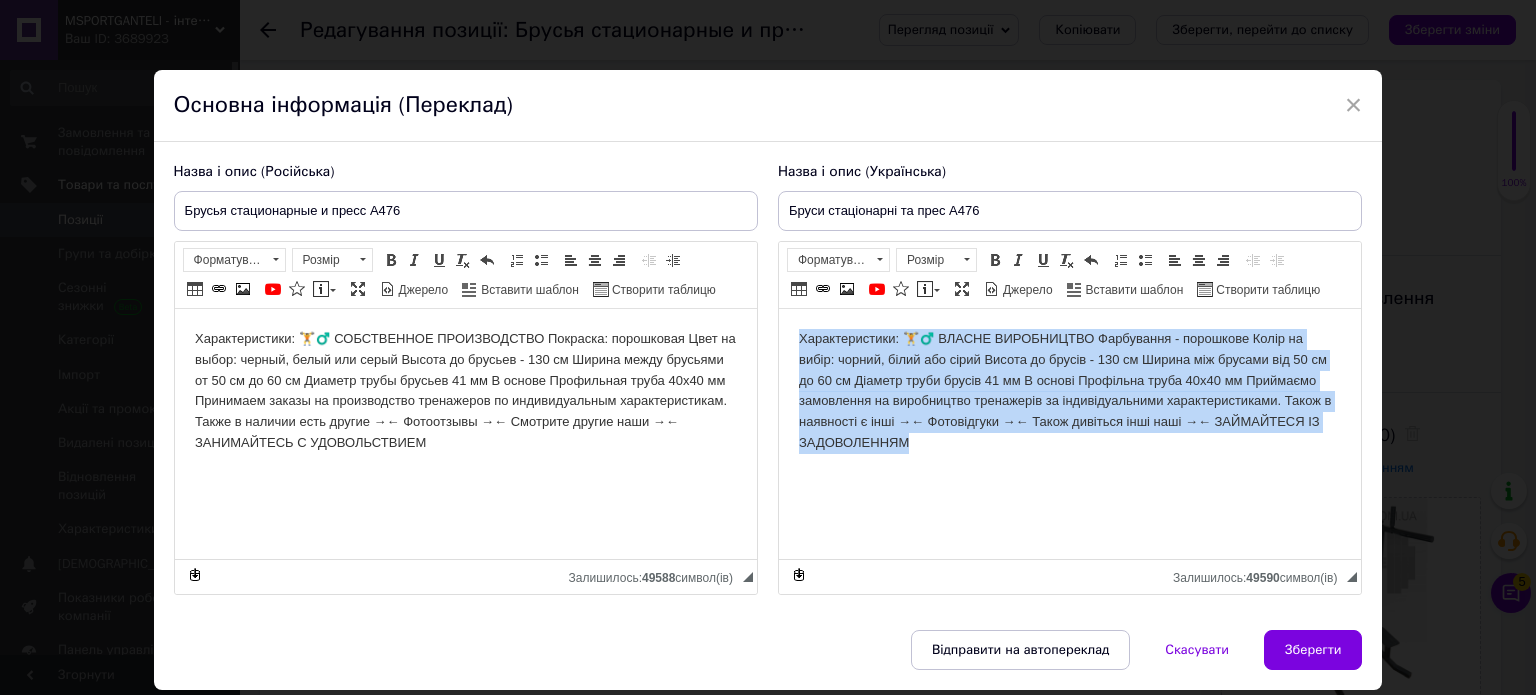 drag, startPoint x: 796, startPoint y: 340, endPoint x: 926, endPoint y: 440, distance: 164.01219 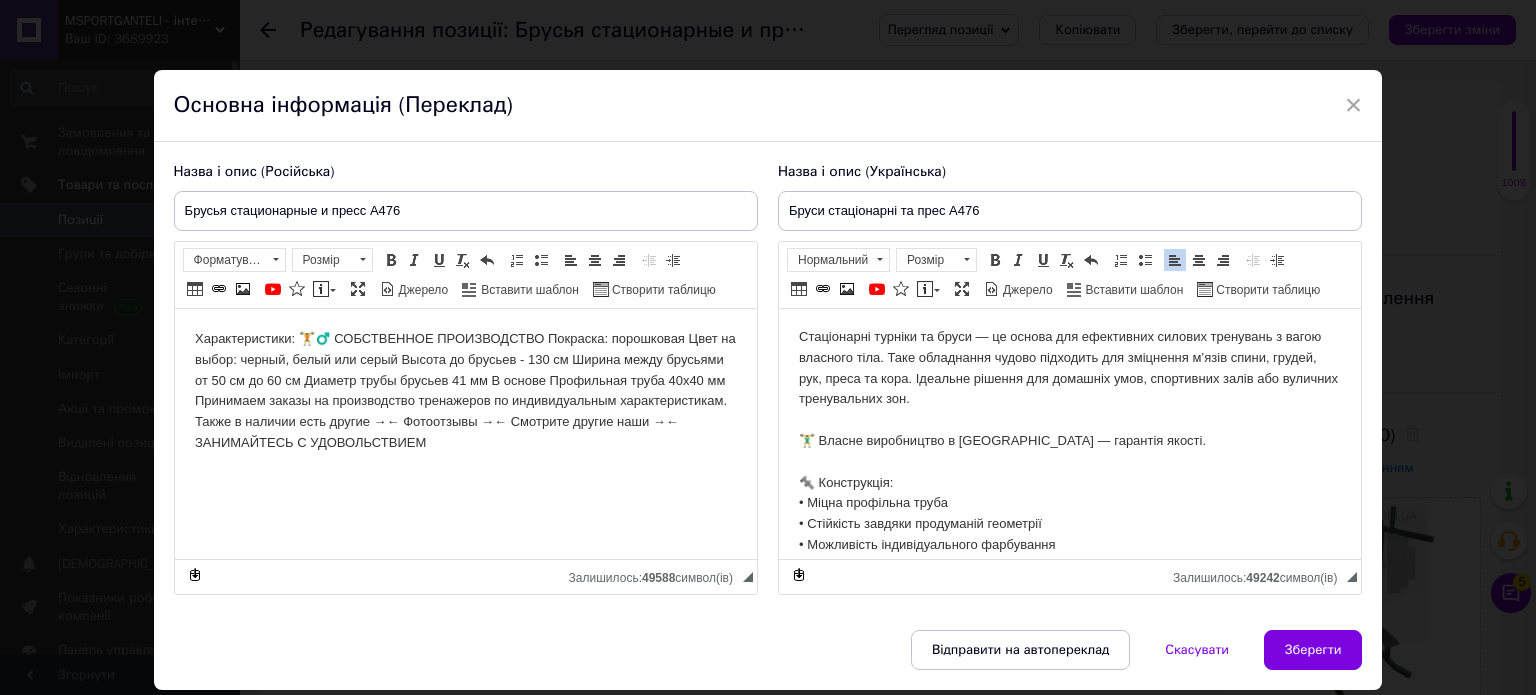 scroll, scrollTop: 0, scrollLeft: 0, axis: both 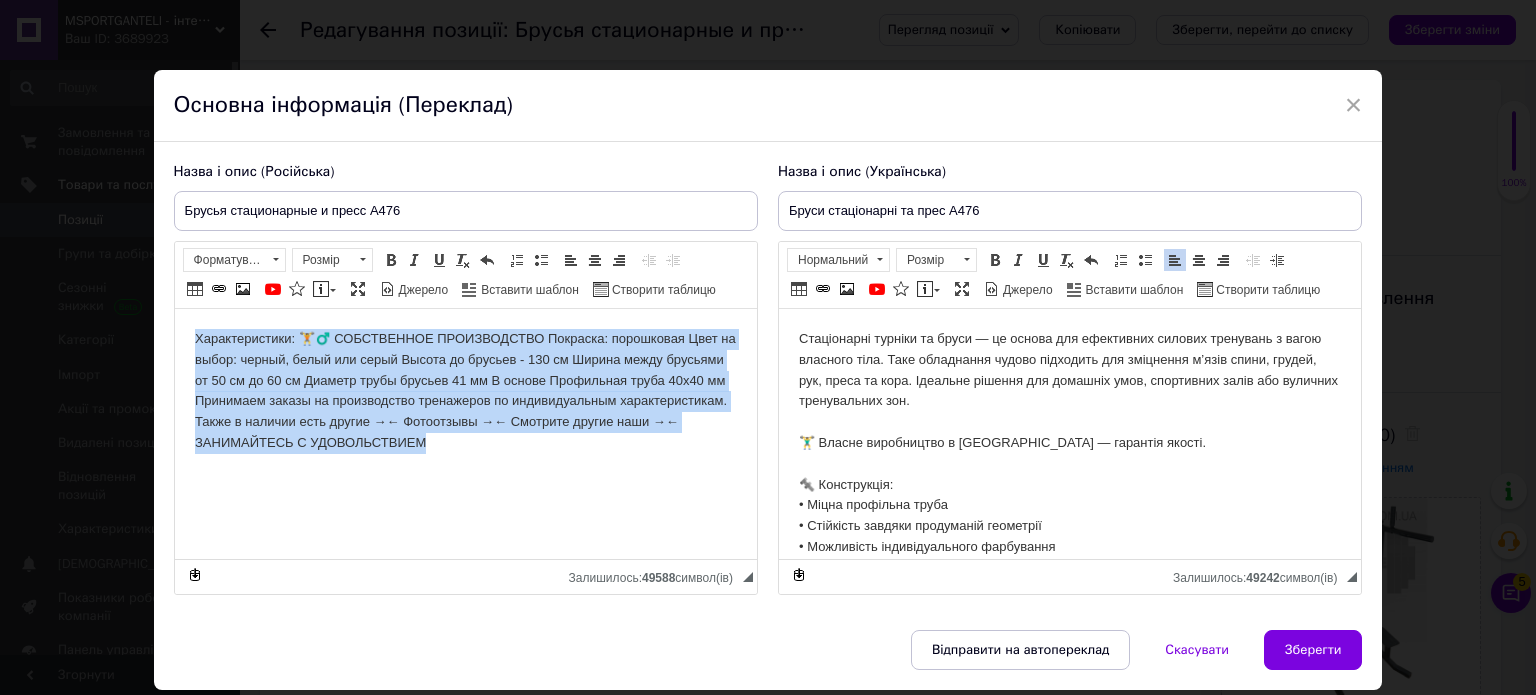 drag, startPoint x: 496, startPoint y: 442, endPoint x: 177, endPoint y: 338, distance: 335.52496 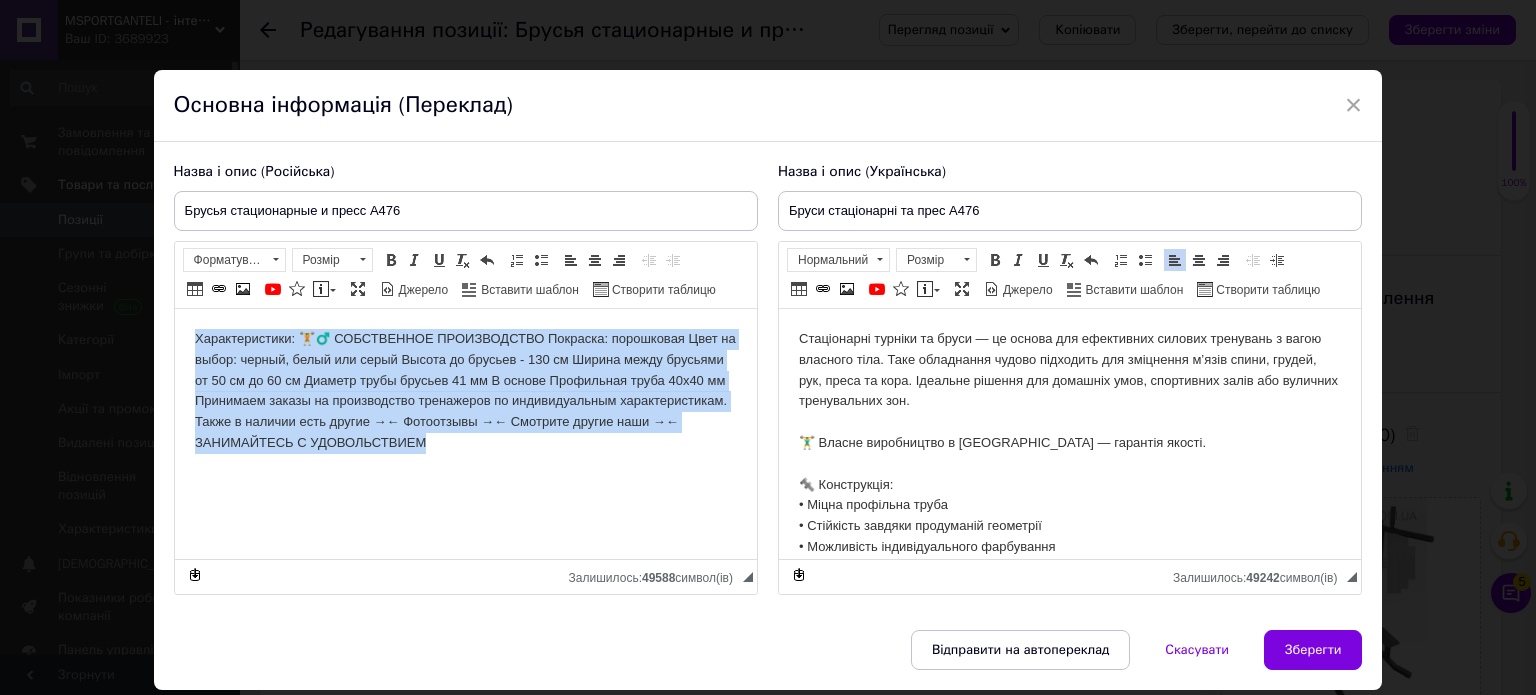 click on "Характеристики: 🏋️♂️ СОБСТВЕННОЕ ПРОИЗВОДСТВО Покраска: порошковая Цвет на выбор: черный, белый или серый Высота до брусьев - 130 см Ширина между брусьями от 50 см до 60 см Диаметр трубы брусьев 41 мм В основе Профильная труба 40х40 мм Принимаем заказы на производство тренажеров по индивидуальным характеристикам. Также в наличии есть другие →← Фотоотзывы →← Смотрите другие наши →← ЗАНИМАЙТЕСЬ С УДОВОЛЬСТВИЕМ" at bounding box center (465, 391) 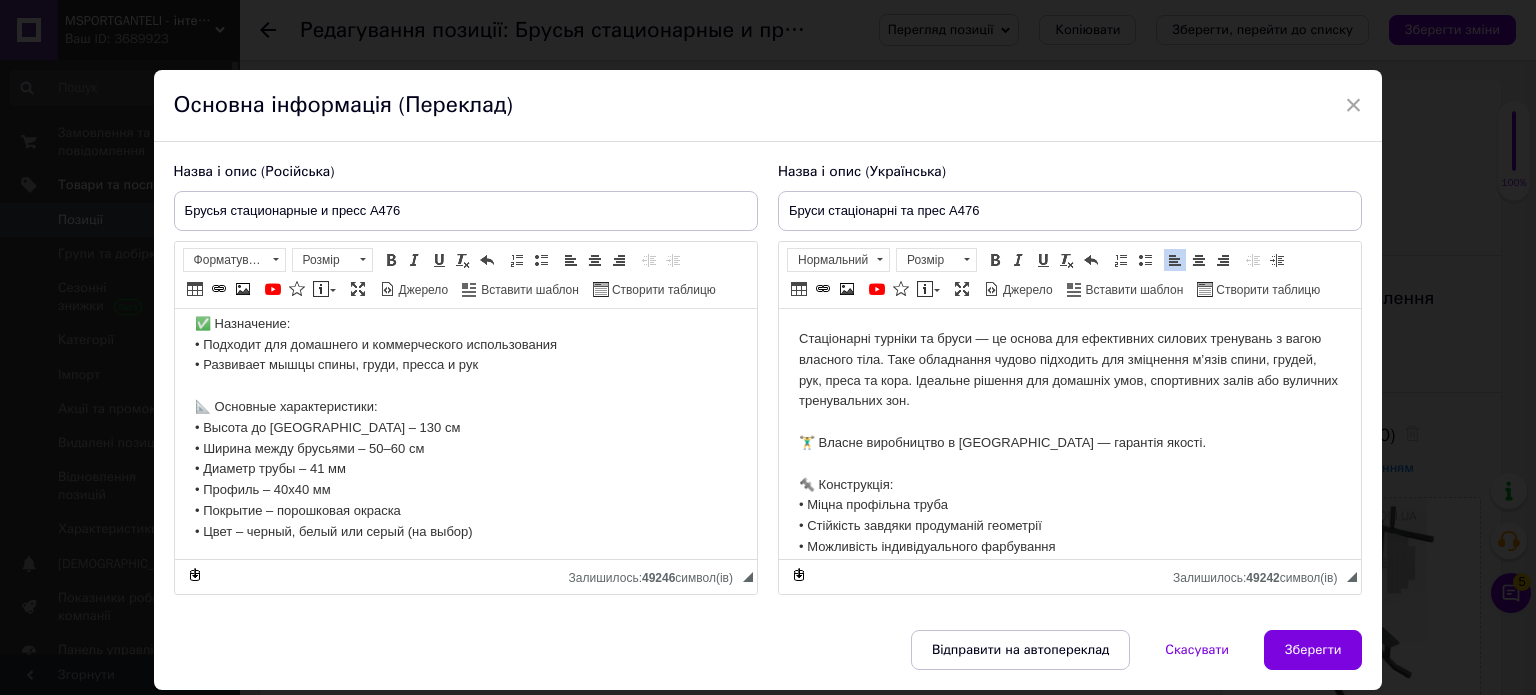 scroll, scrollTop: 268, scrollLeft: 0, axis: vertical 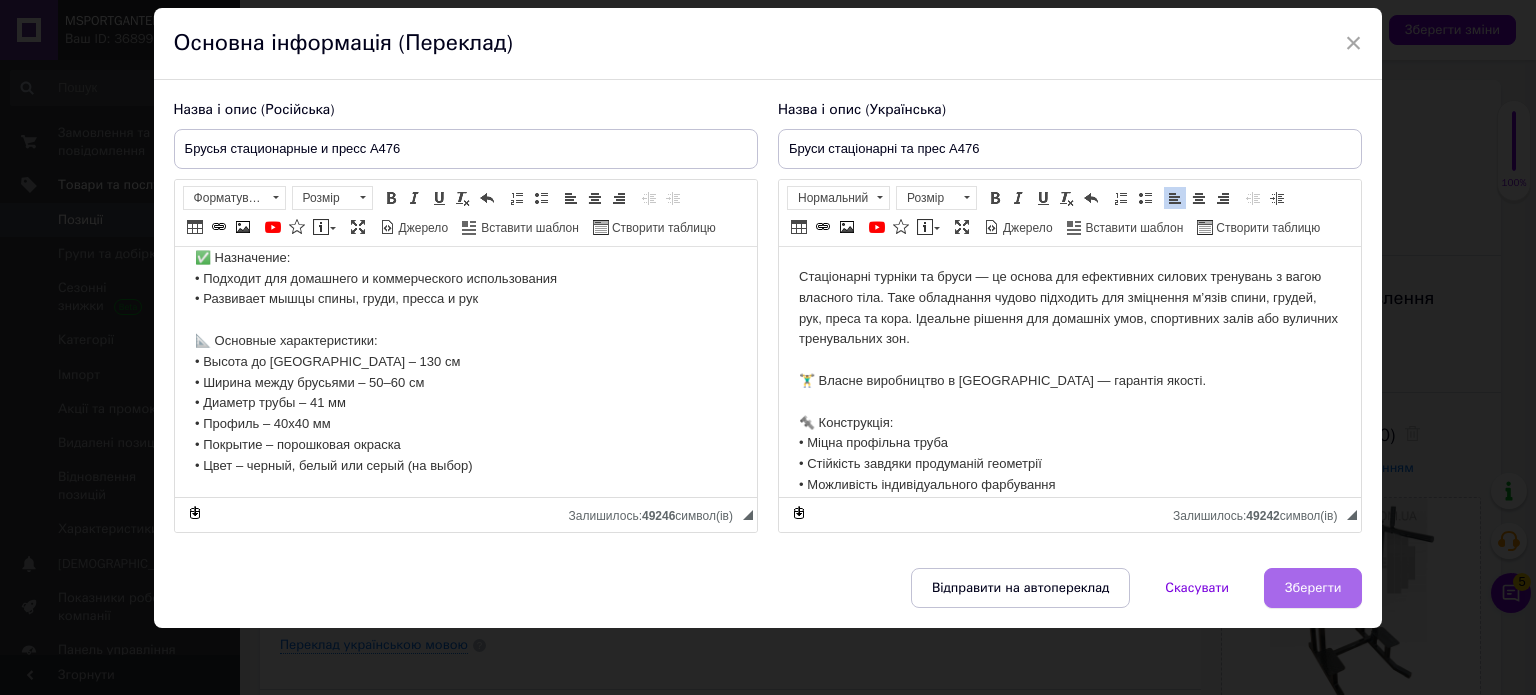 click on "Зберегти" at bounding box center (1313, 588) 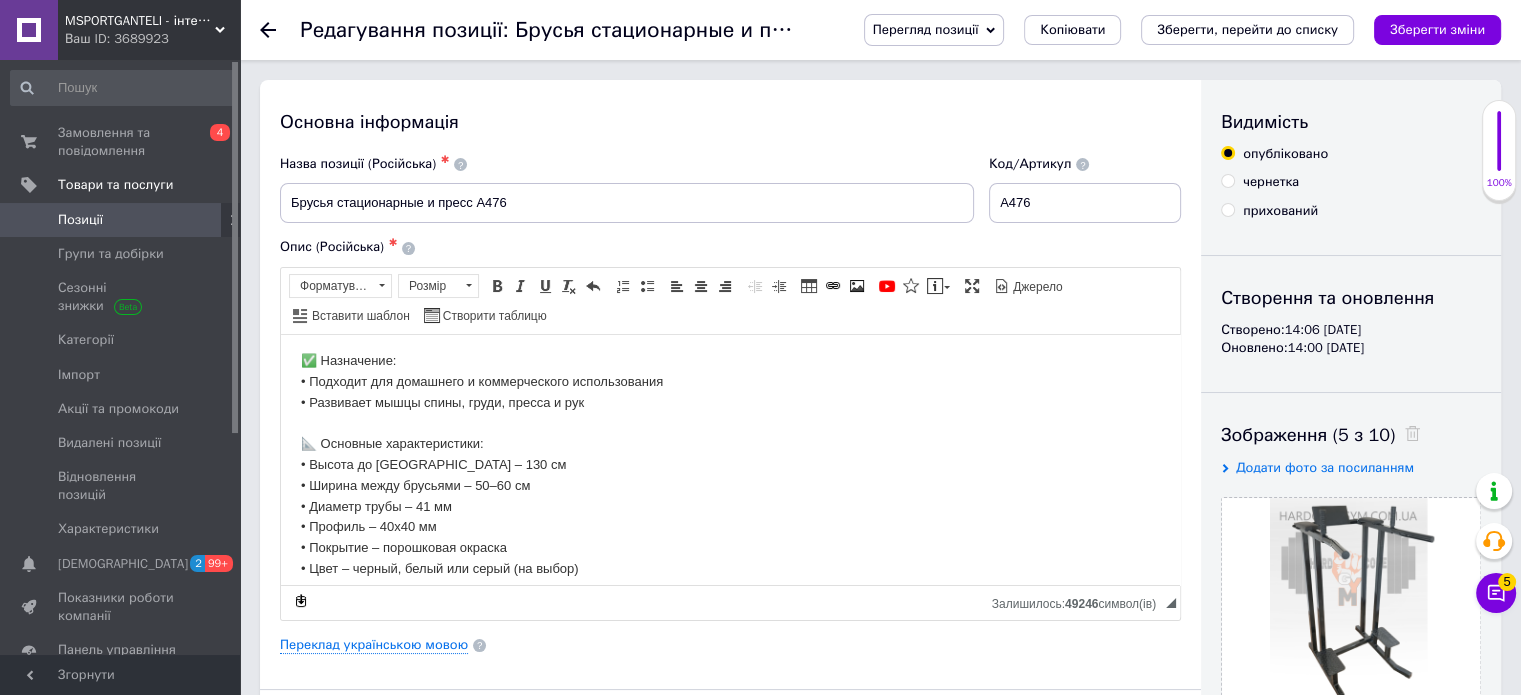 scroll, scrollTop: 226, scrollLeft: 0, axis: vertical 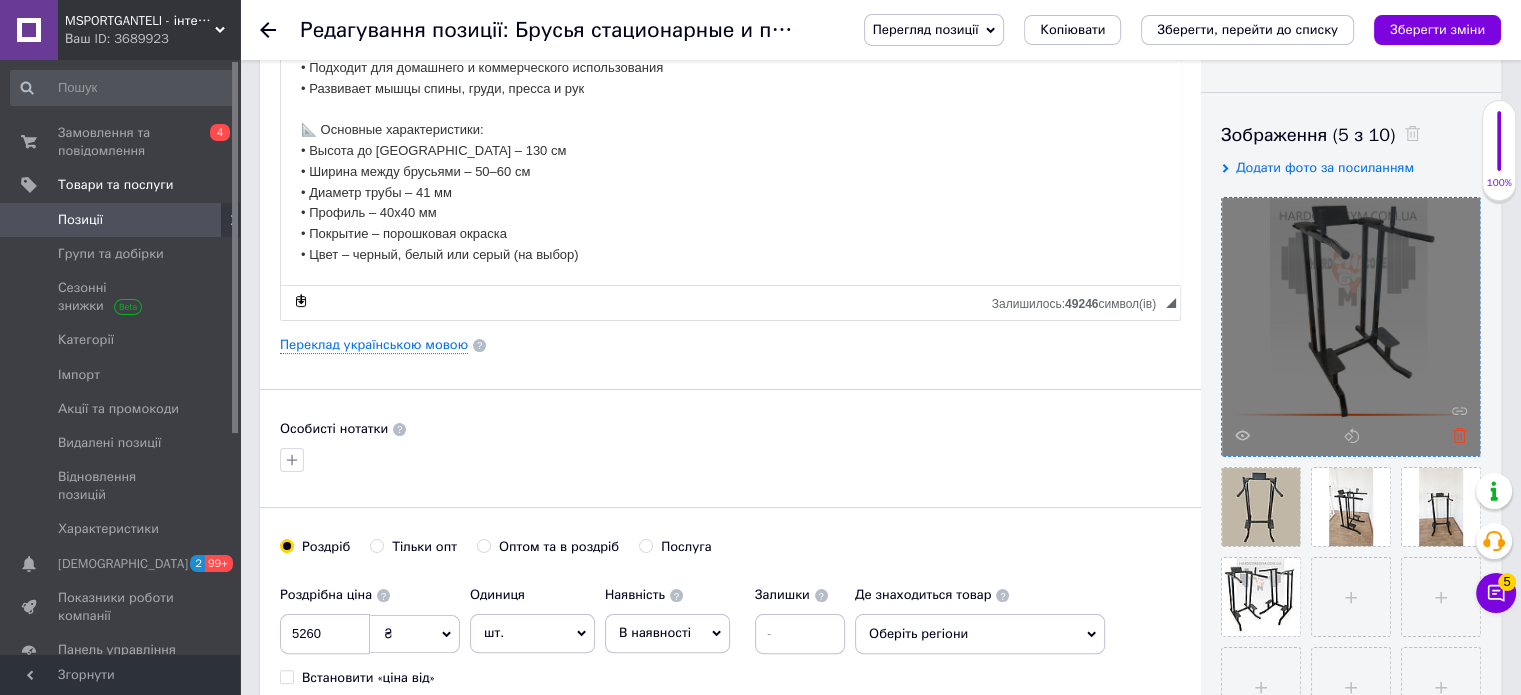 click 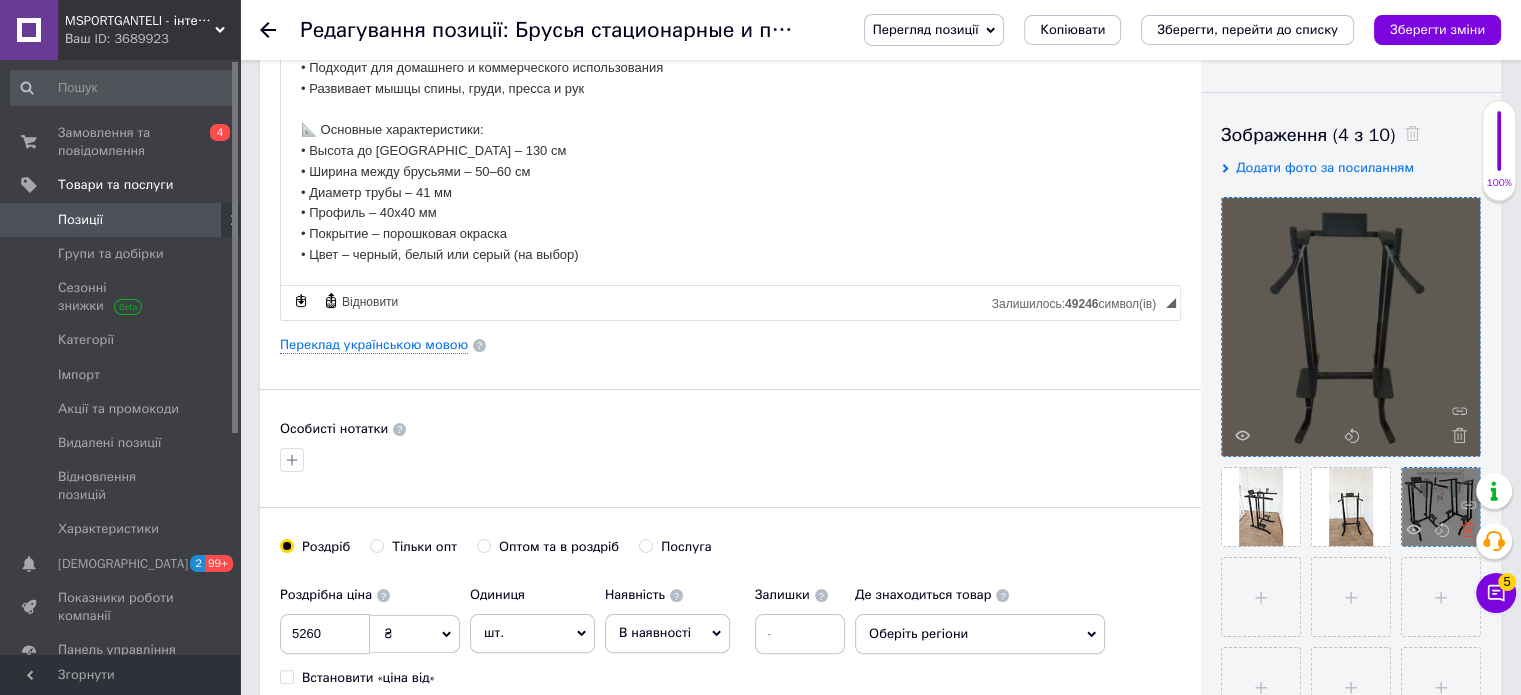 click 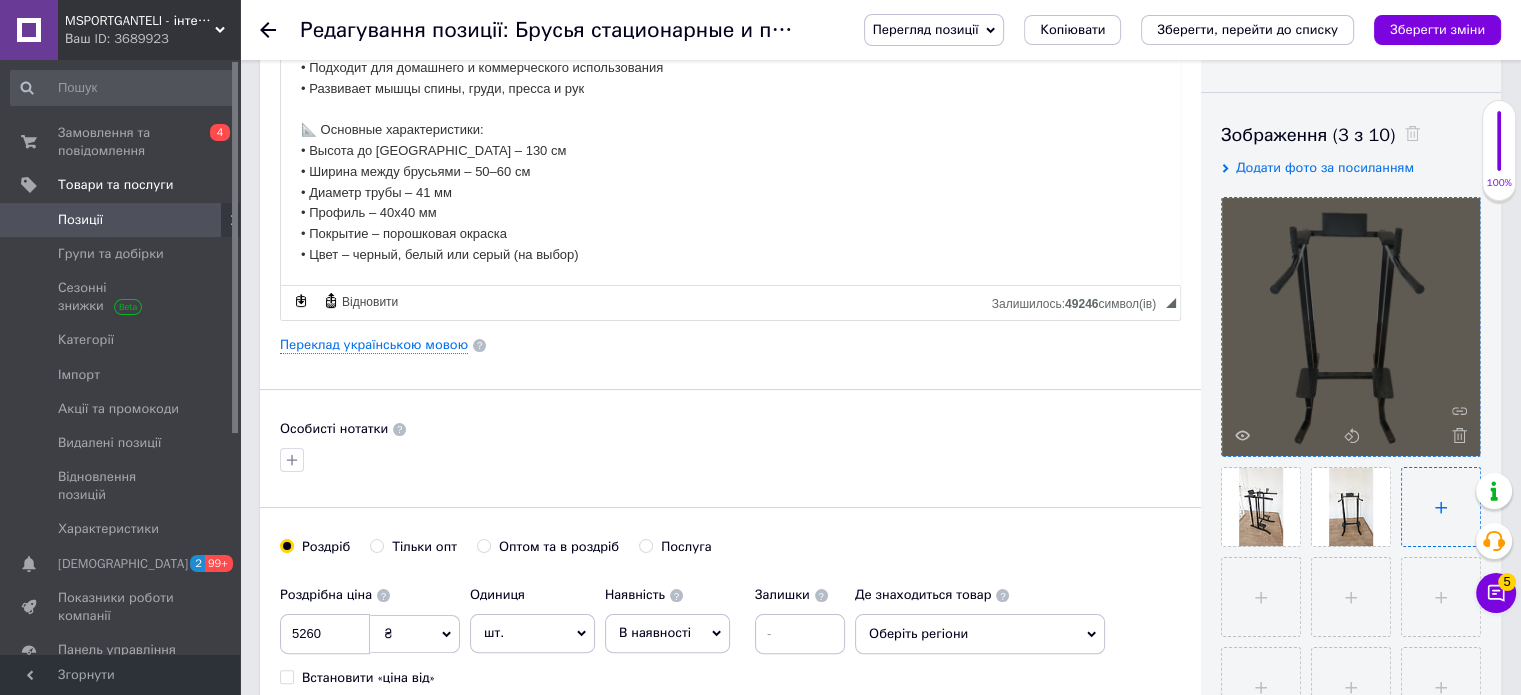 click at bounding box center [1441, 507] 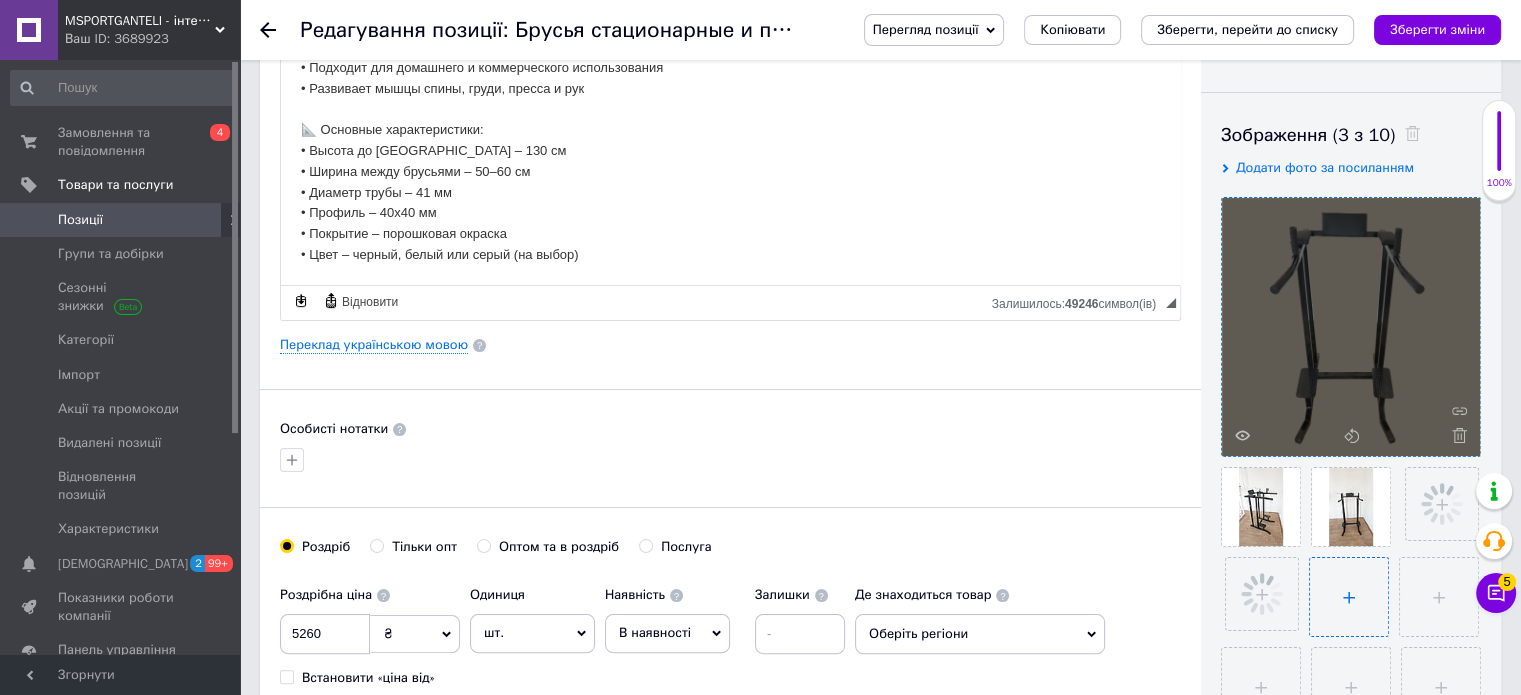 type 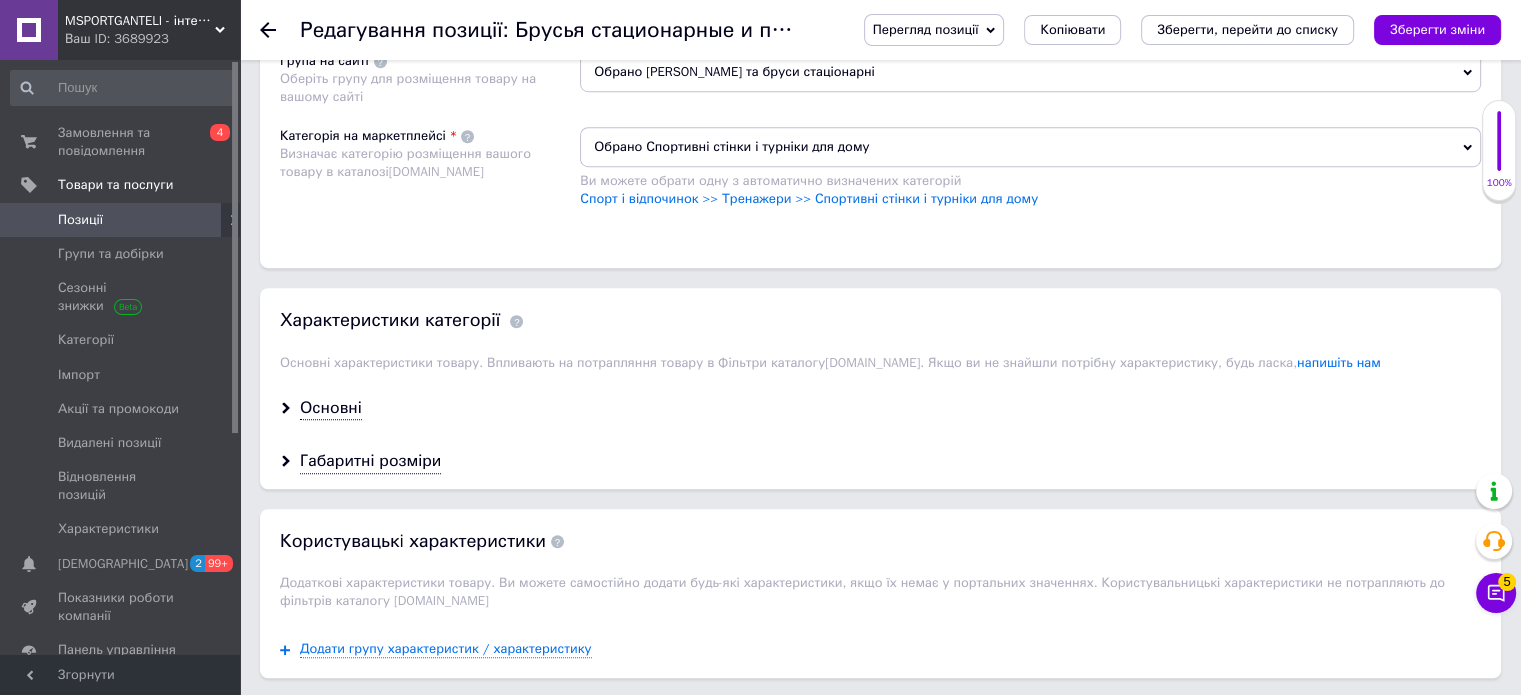 scroll, scrollTop: 1400, scrollLeft: 0, axis: vertical 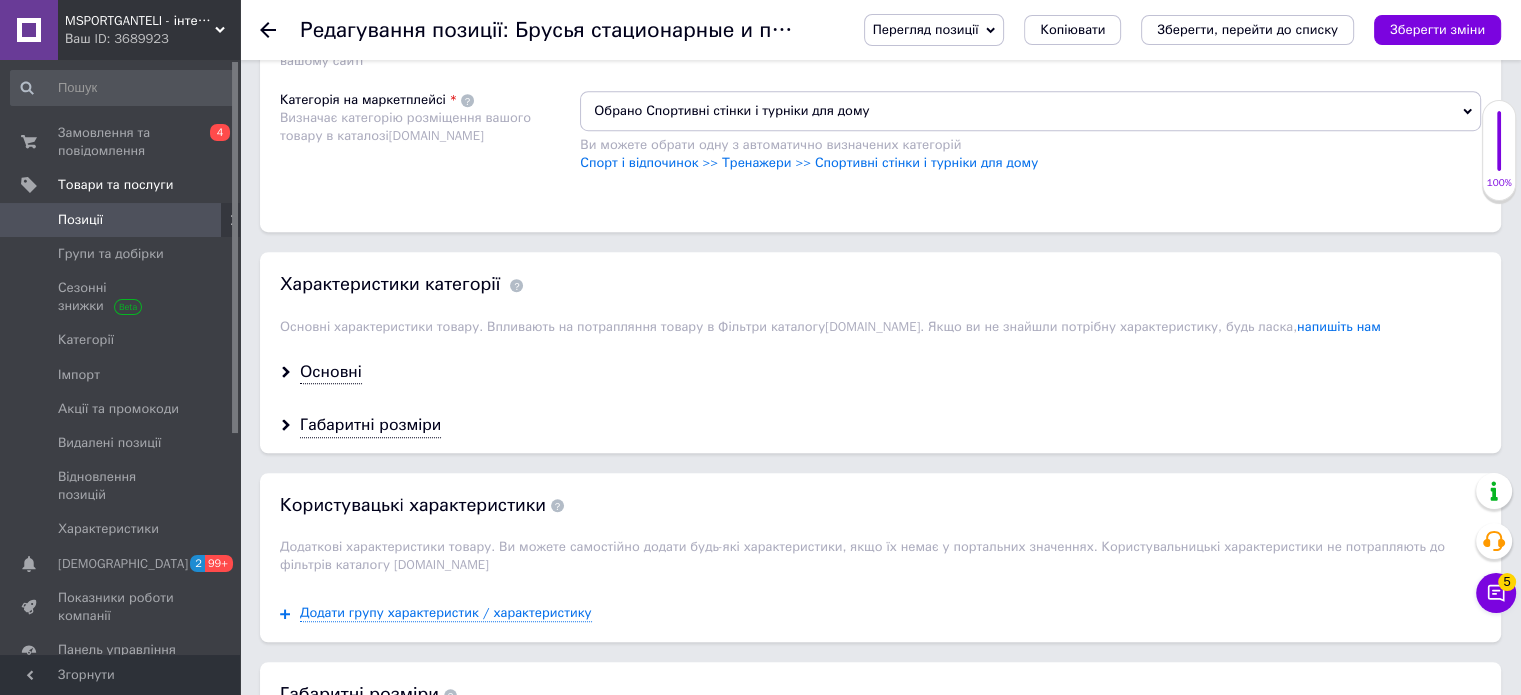 drag, startPoint x: 352, startPoint y: 369, endPoint x: 459, endPoint y: 371, distance: 107.01869 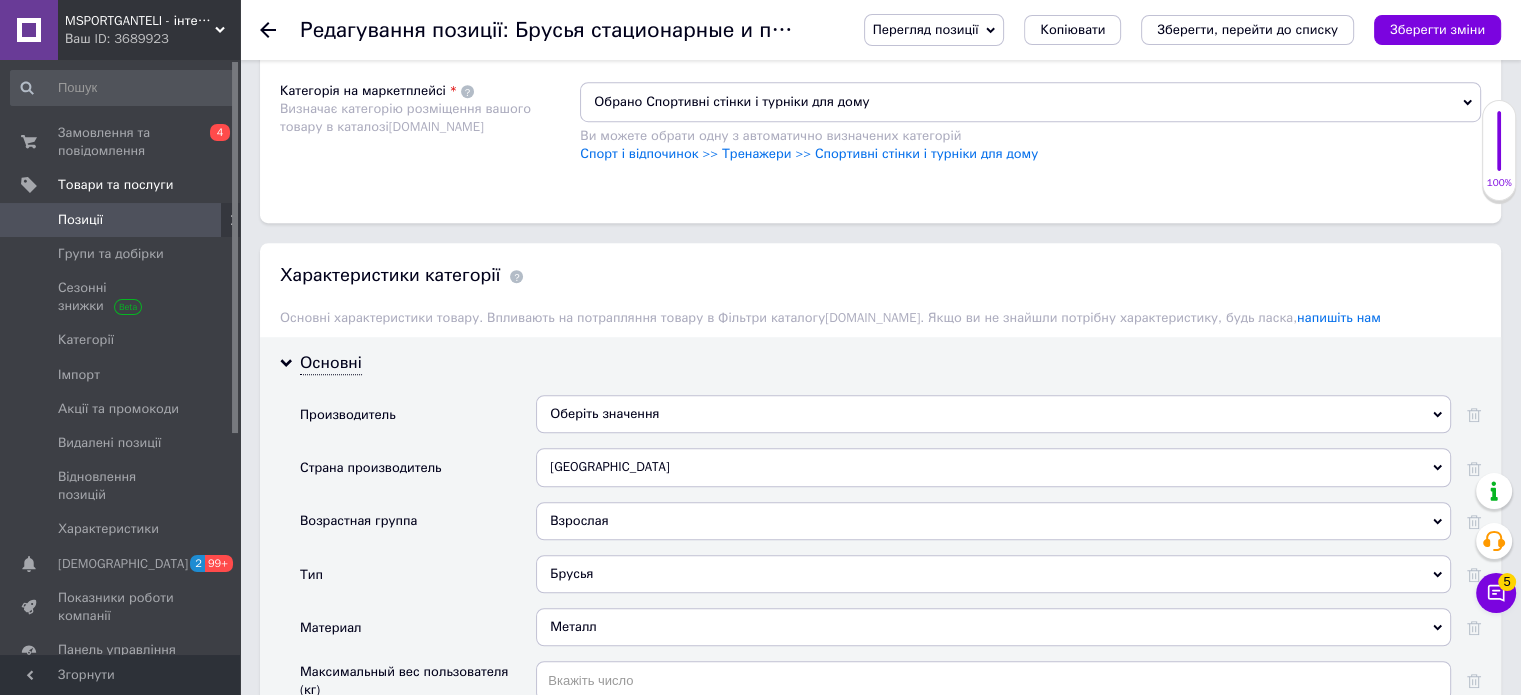 scroll, scrollTop: 1400, scrollLeft: 0, axis: vertical 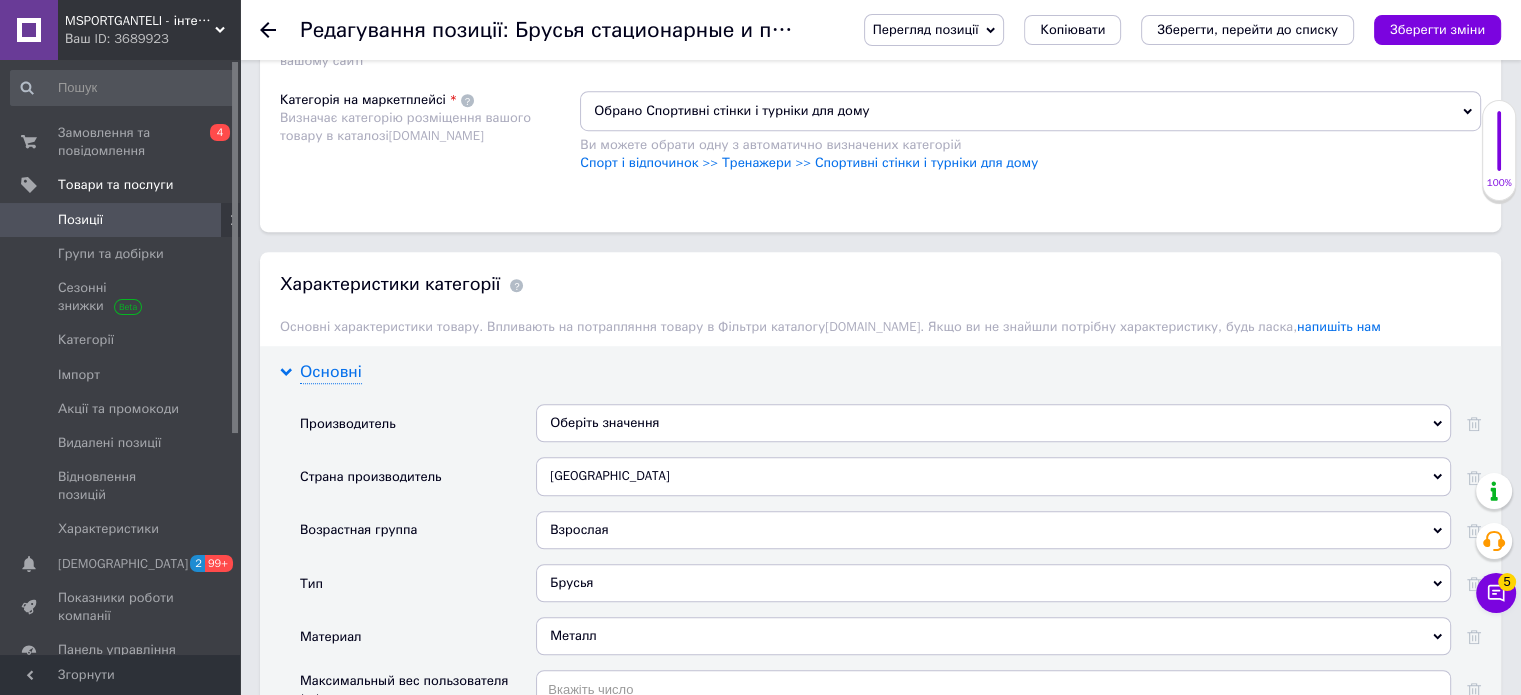 click on "Основні" at bounding box center [331, 372] 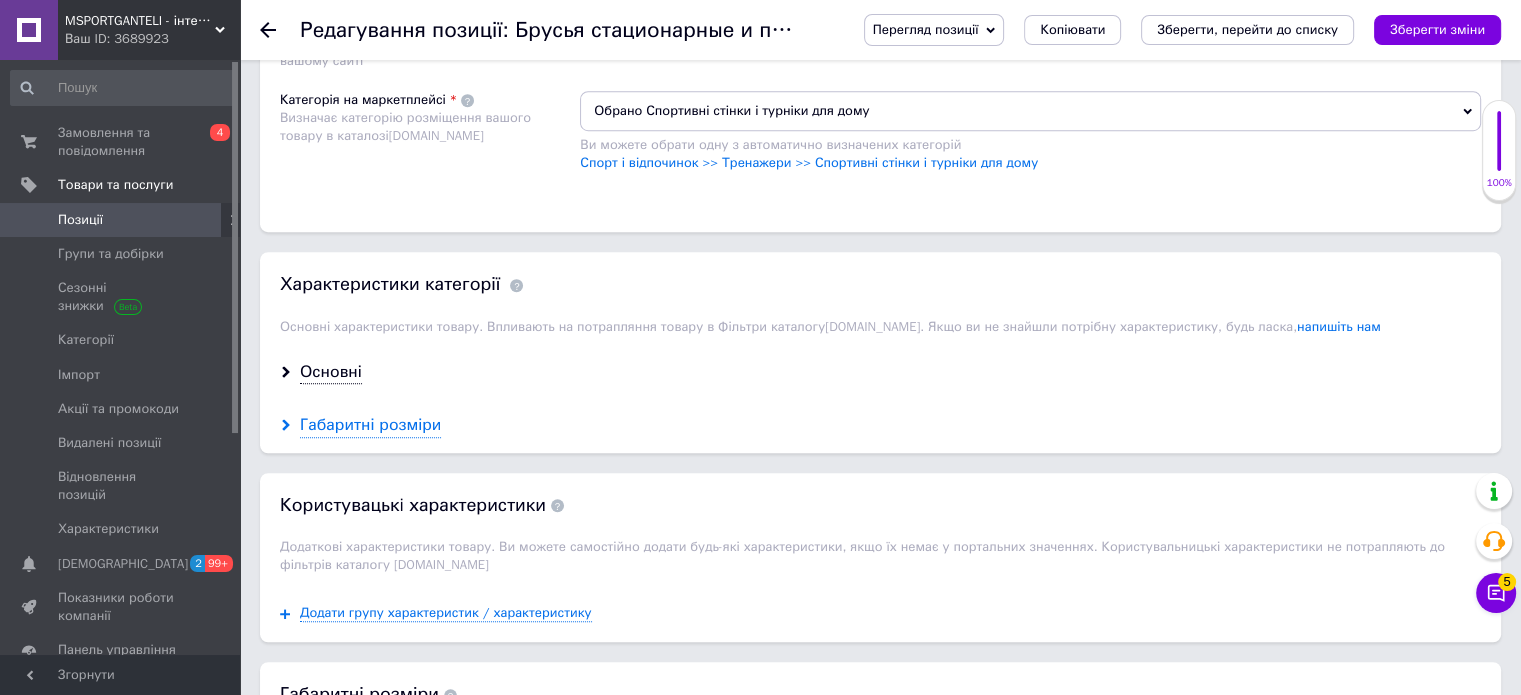 click on "Габаритні розміри" at bounding box center [370, 425] 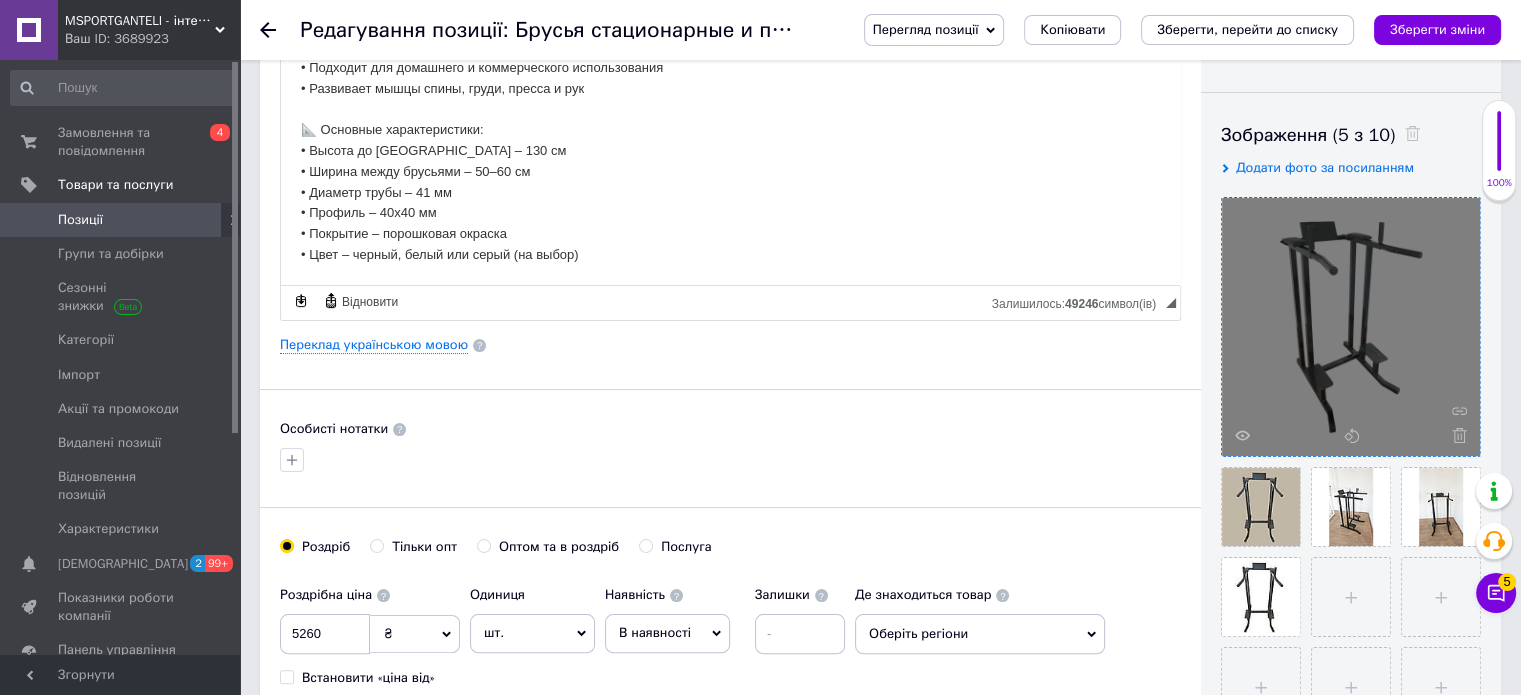 scroll, scrollTop: 200, scrollLeft: 0, axis: vertical 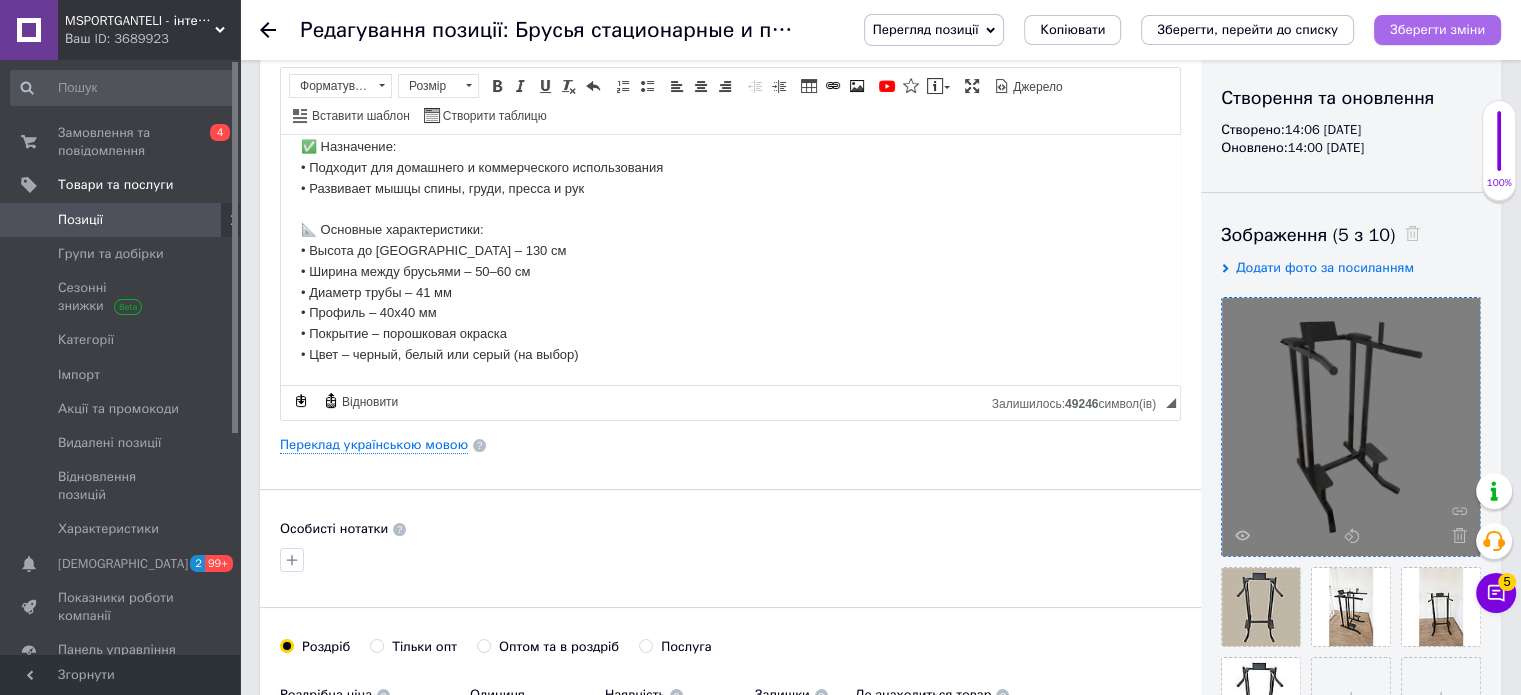 click on "Зберегти зміни" at bounding box center [1437, 29] 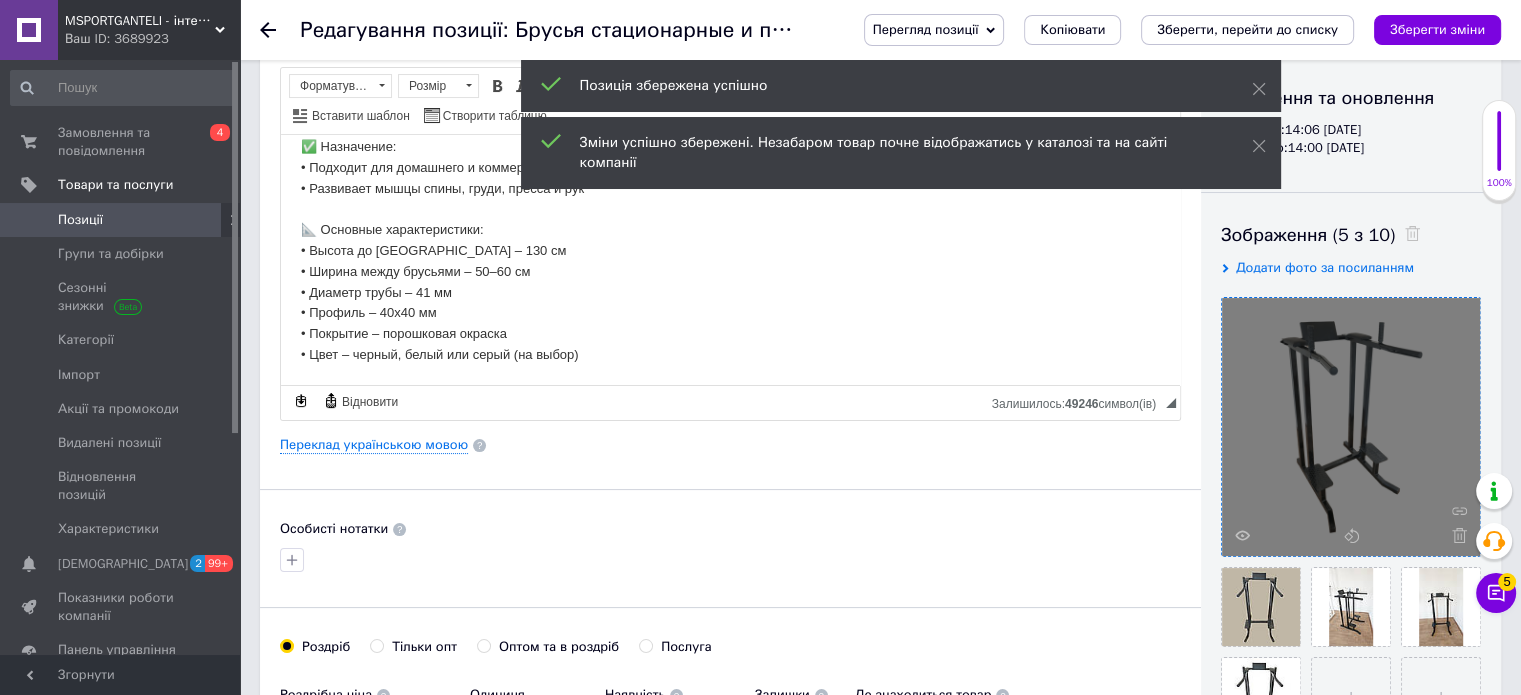 click 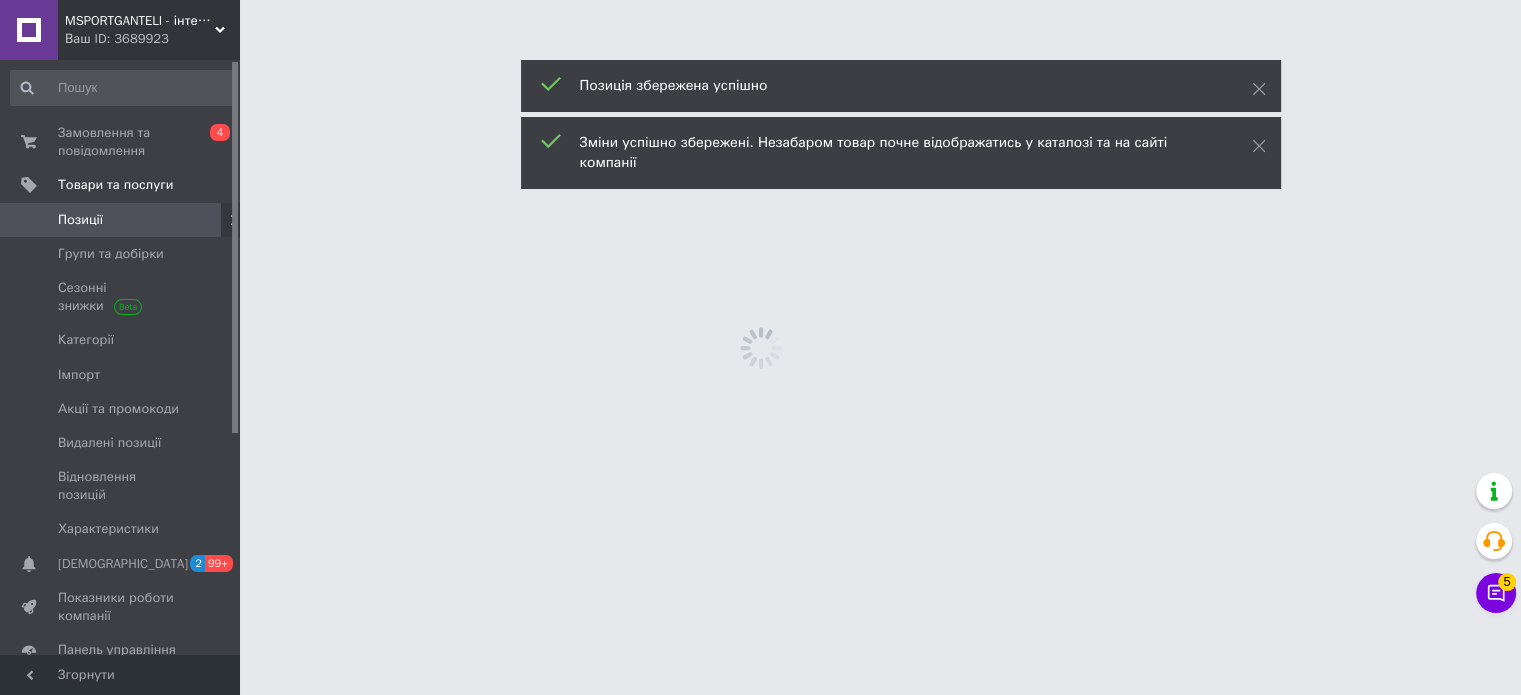 scroll, scrollTop: 0, scrollLeft: 0, axis: both 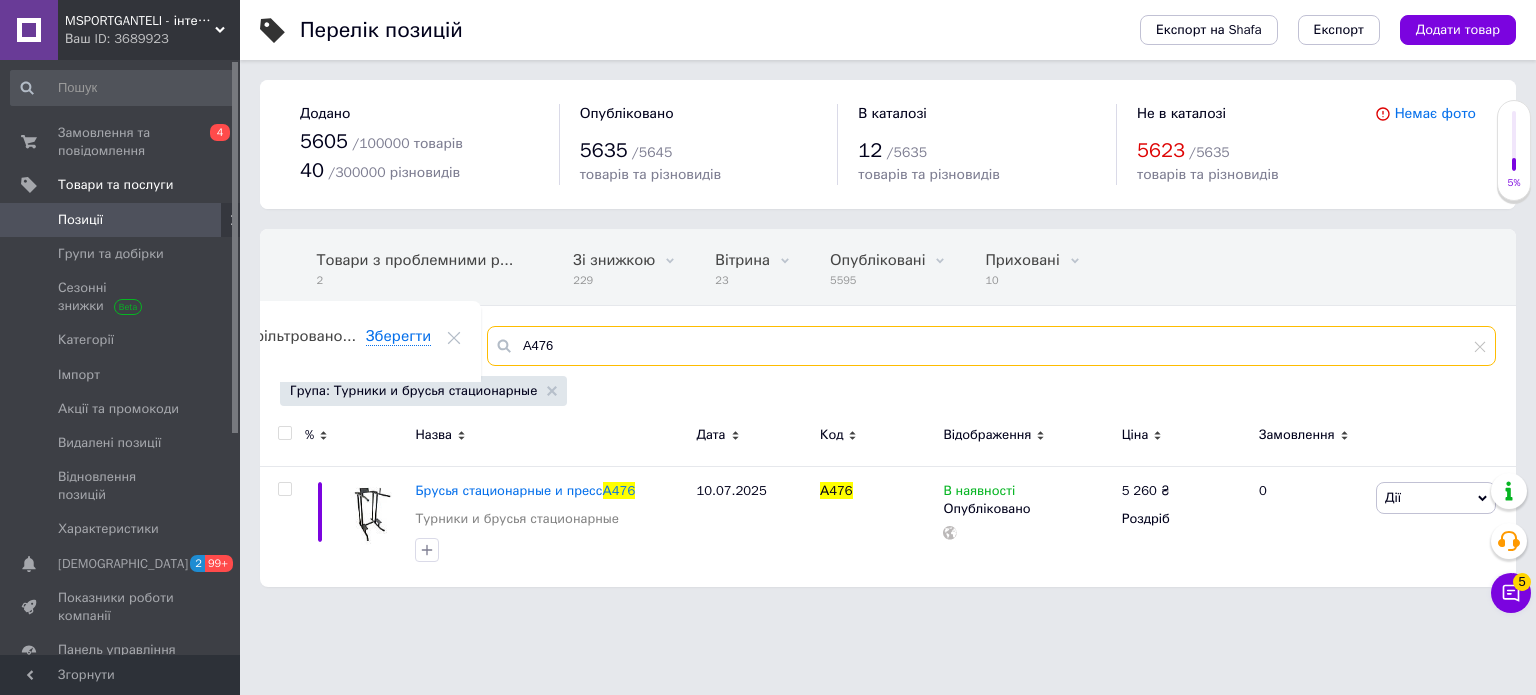 drag, startPoint x: 583, startPoint y: 359, endPoint x: 414, endPoint y: 359, distance: 169 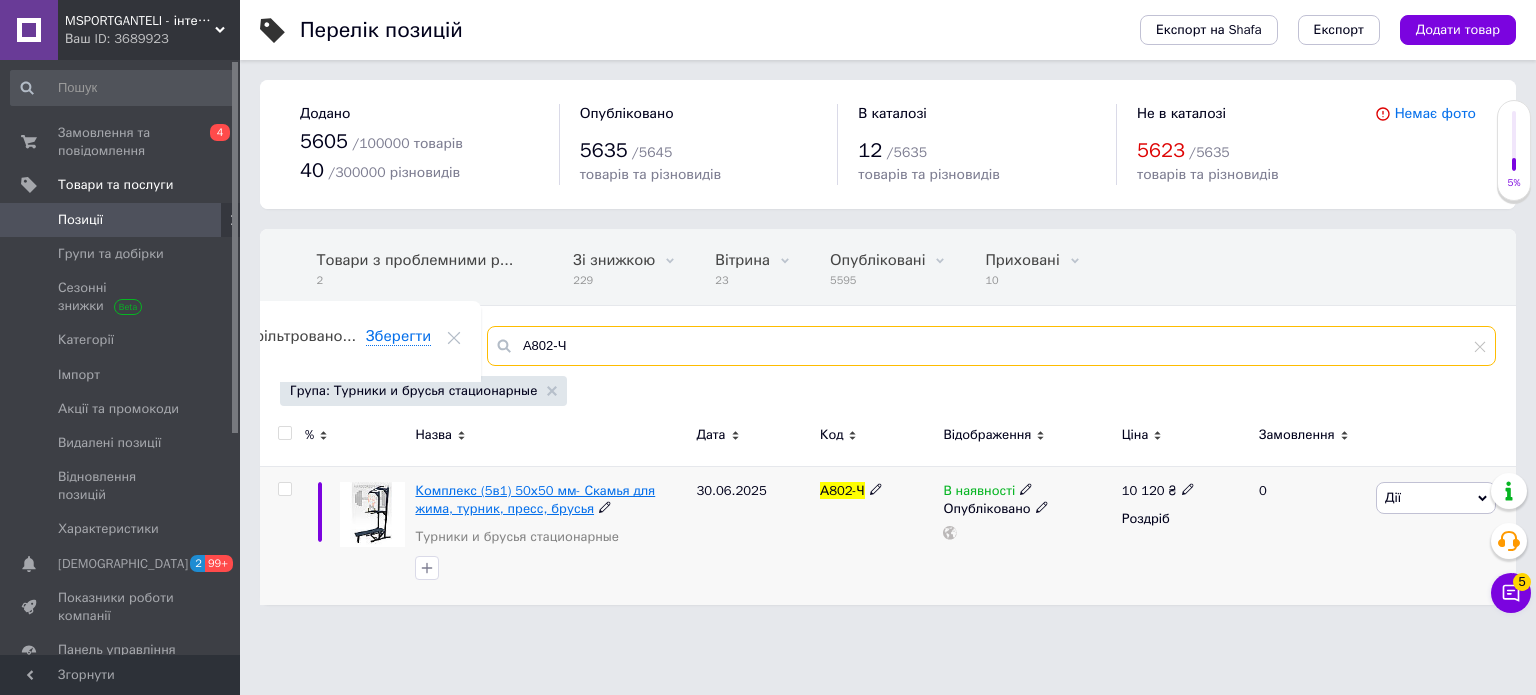 type on "А802-Ч" 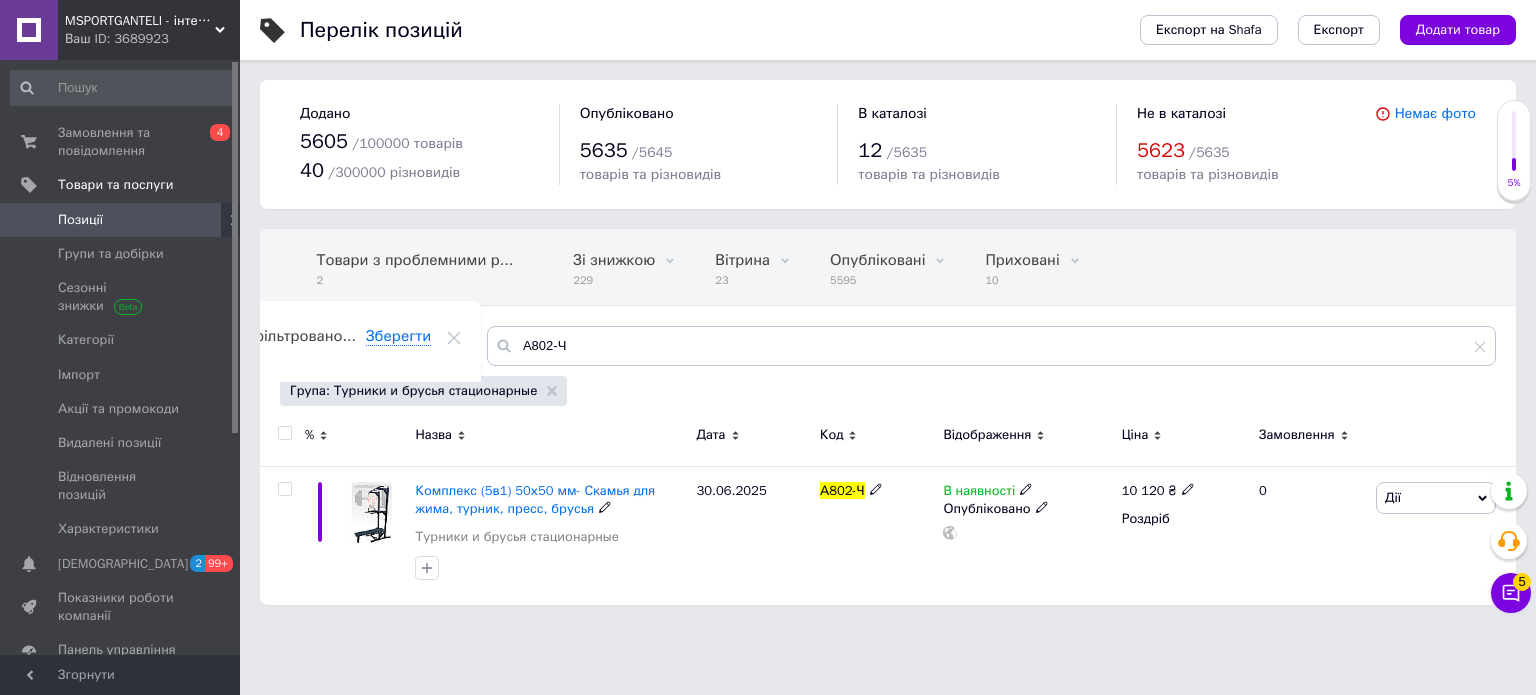 click on "Комплекс (5в1) 50х50 мм- Скамья для жима, турник, пресс, брусья" at bounding box center [535, 499] 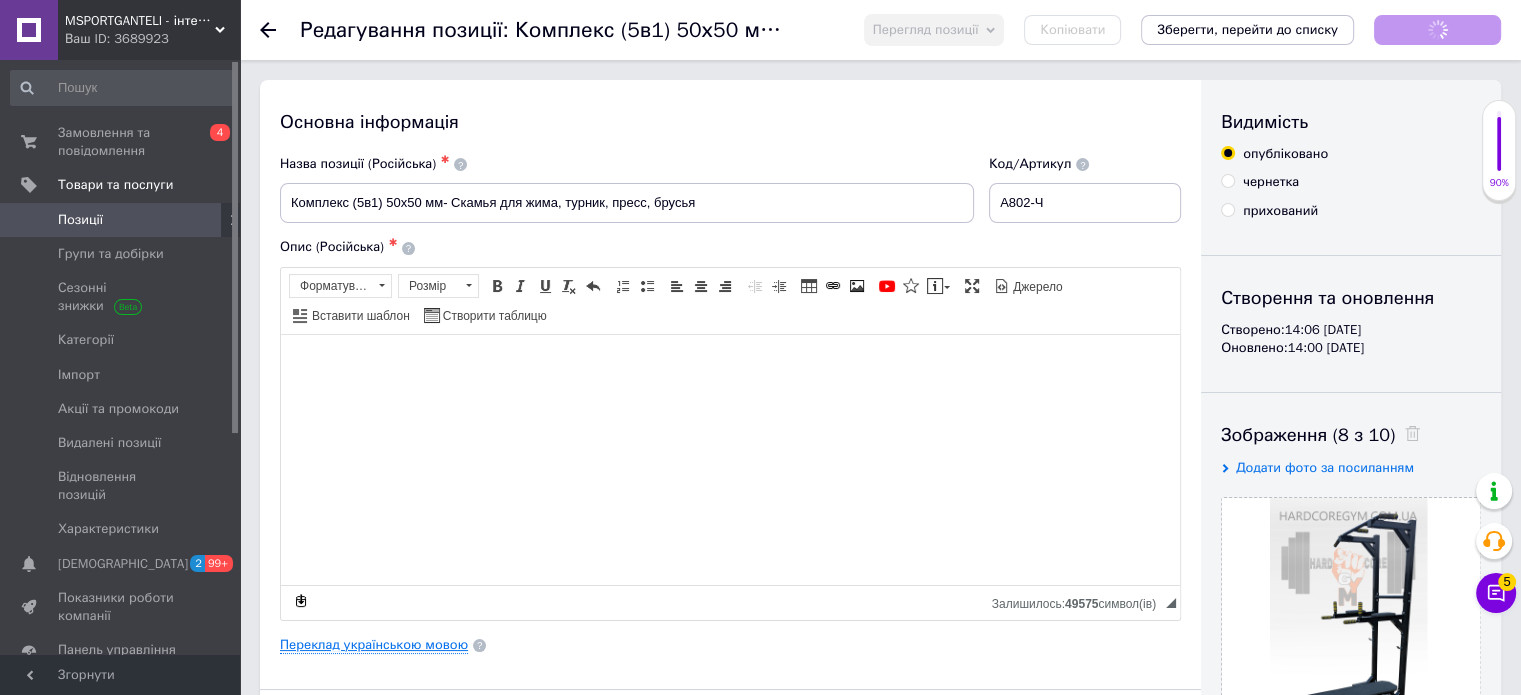click on "Переклад українською мовою" at bounding box center (374, 645) 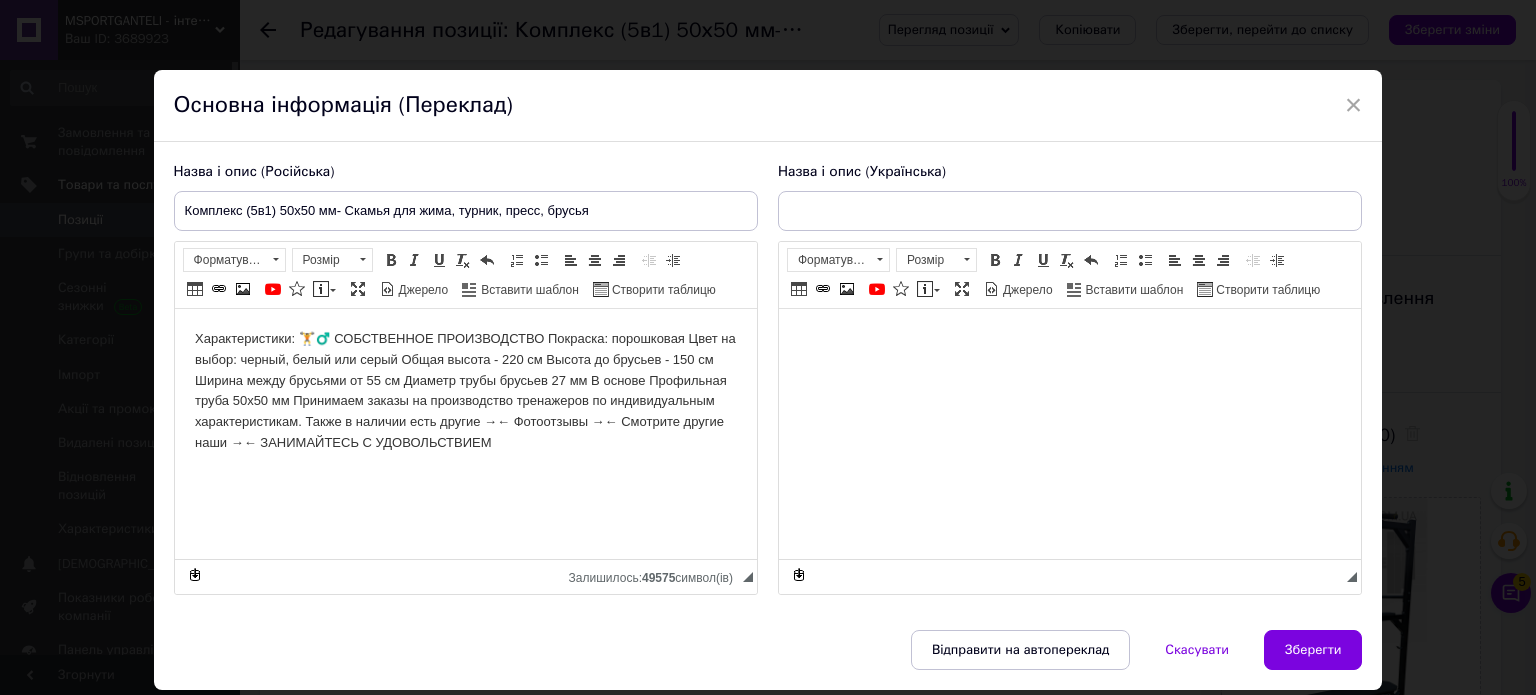 scroll, scrollTop: 0, scrollLeft: 0, axis: both 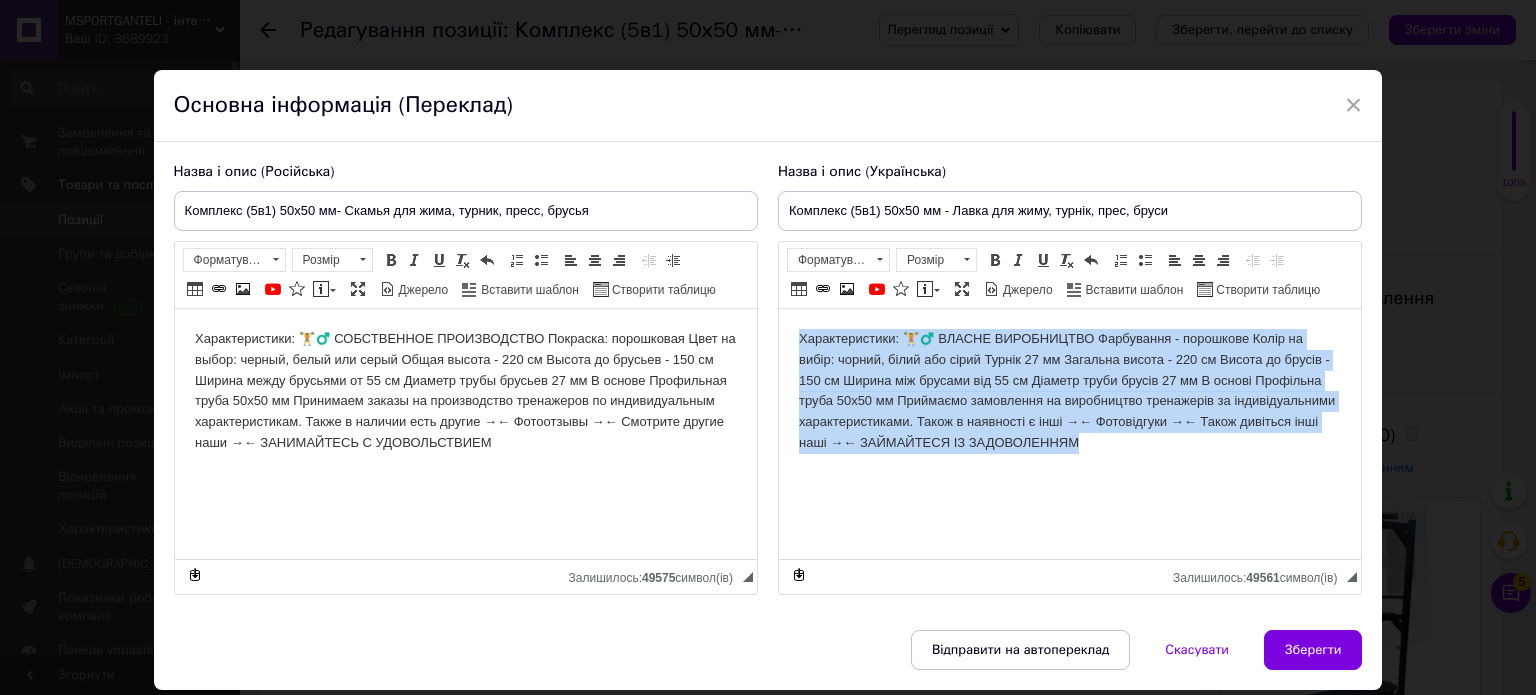 drag, startPoint x: 802, startPoint y: 333, endPoint x: 1097, endPoint y: 470, distance: 325.2599 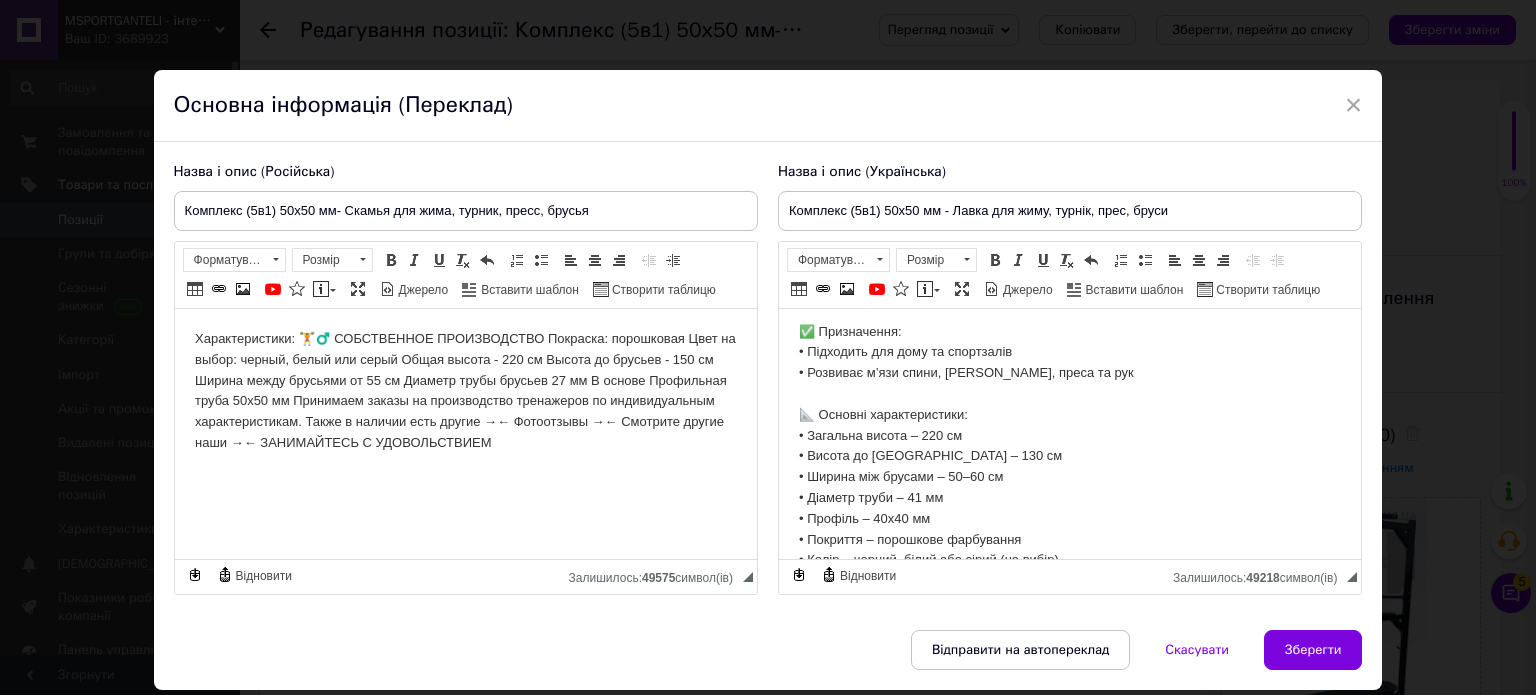 scroll, scrollTop: 288, scrollLeft: 0, axis: vertical 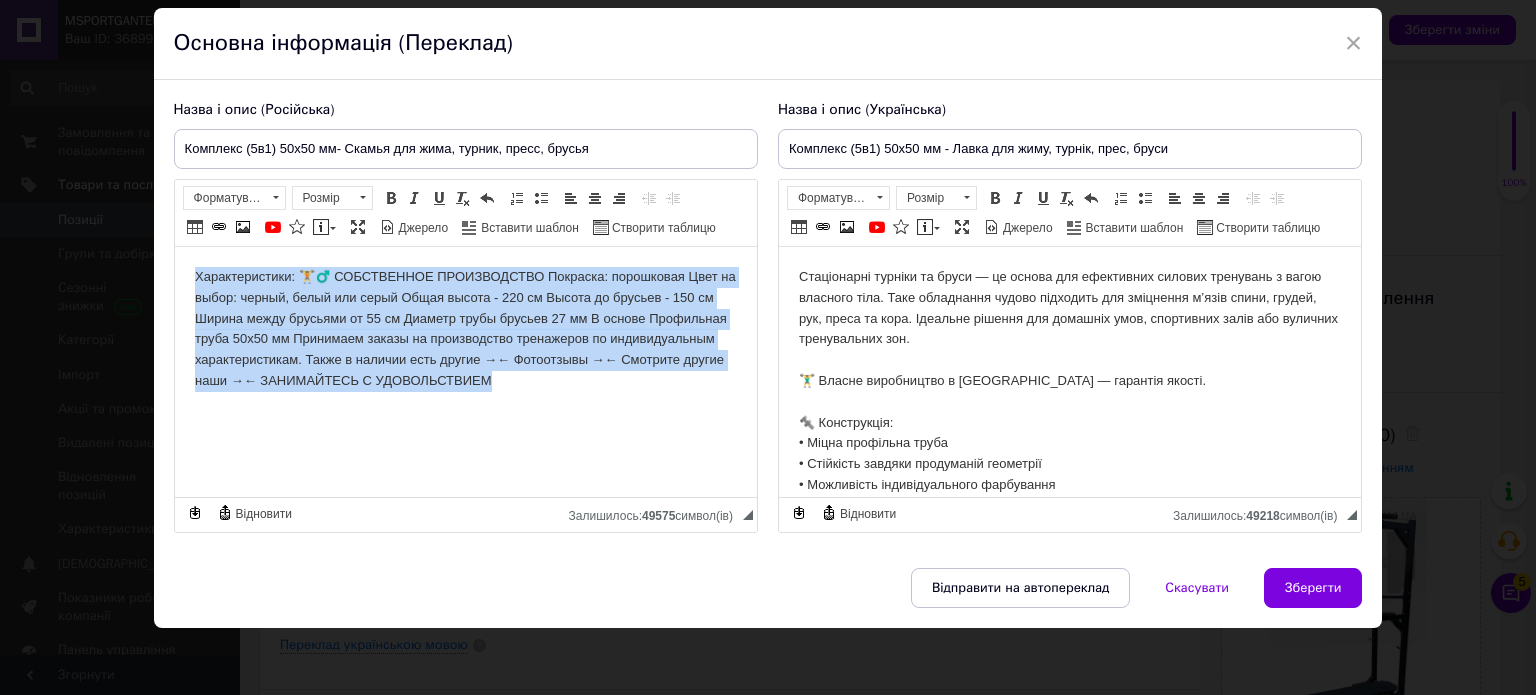 drag, startPoint x: 495, startPoint y: 390, endPoint x: 195, endPoint y: 266, distance: 324.6167 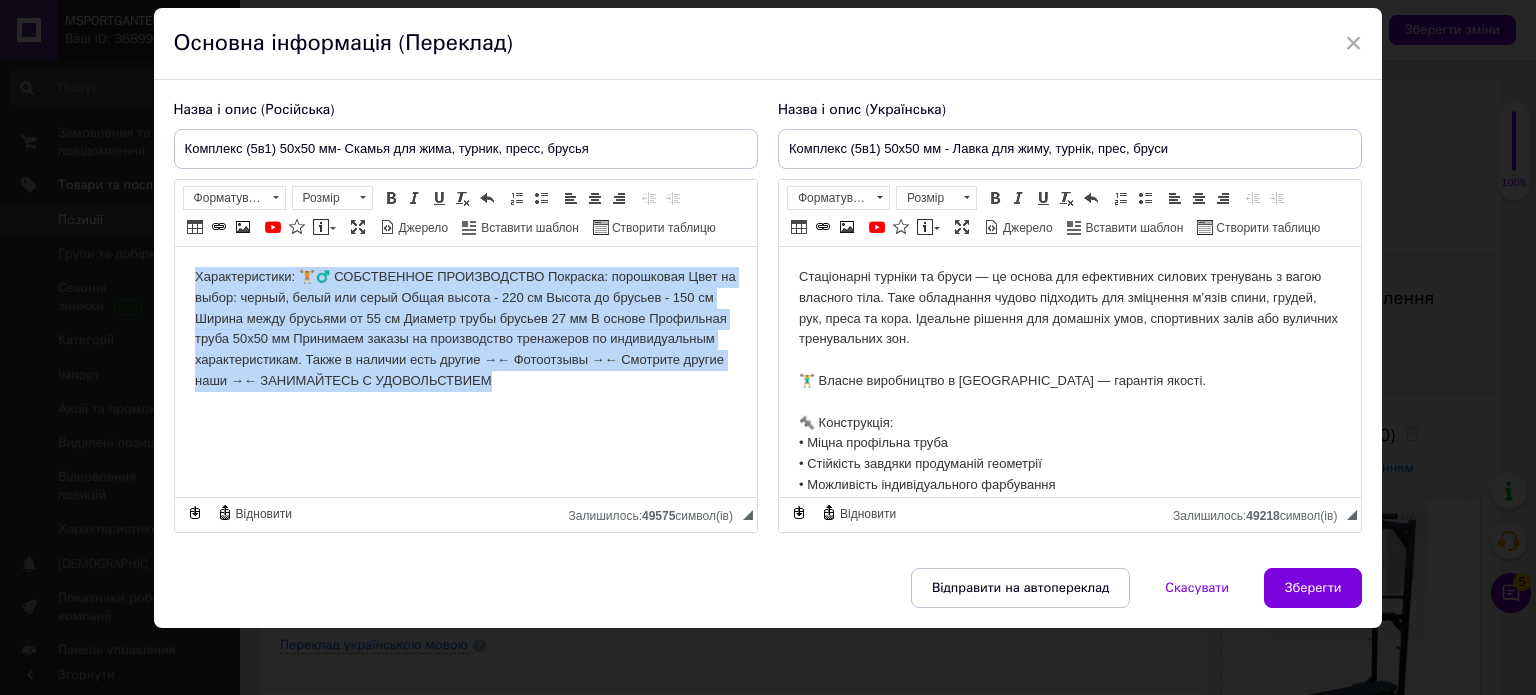 click on "Характеристики: 🏋️♂️ СОБСТВЕННОЕ ПРОИЗВОДСТВО Покраска: порошковая Цвет на выбор: черный, белый или серый Общая высота - 220 см Высота до брусьев - 150 см Ширина между брусьями от 55 см Диаметр трубы брусьев 27 мм В основе Профильная труба 50х50 мм Принимаем заказы на производство тренажеров по индивидуальным характеристикам. Также в наличии есть другие →← Фотоотзывы →← Смотрите другие наши →← ЗАНИМАЙТЕСЬ С УДОВОЛЬСТВИЕМ" at bounding box center [465, 329] 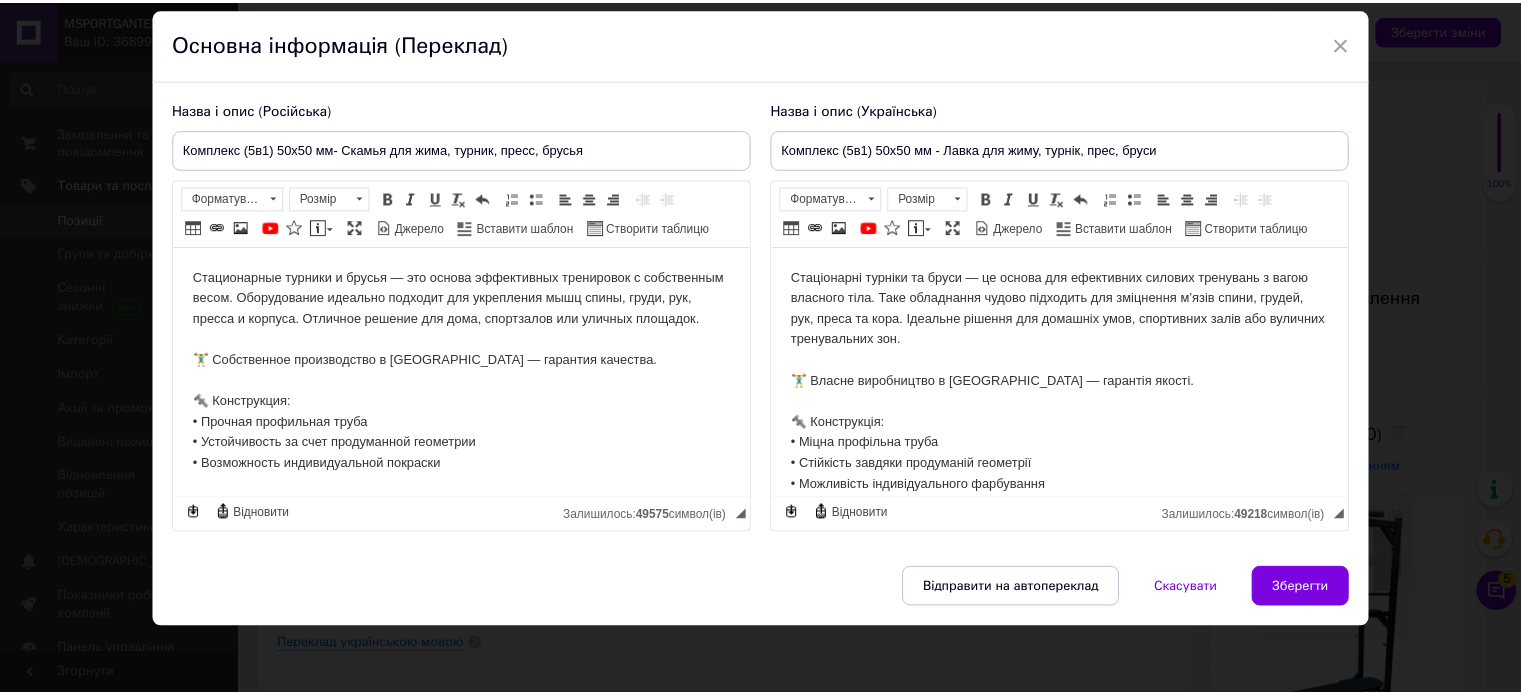 scroll, scrollTop: 265, scrollLeft: 0, axis: vertical 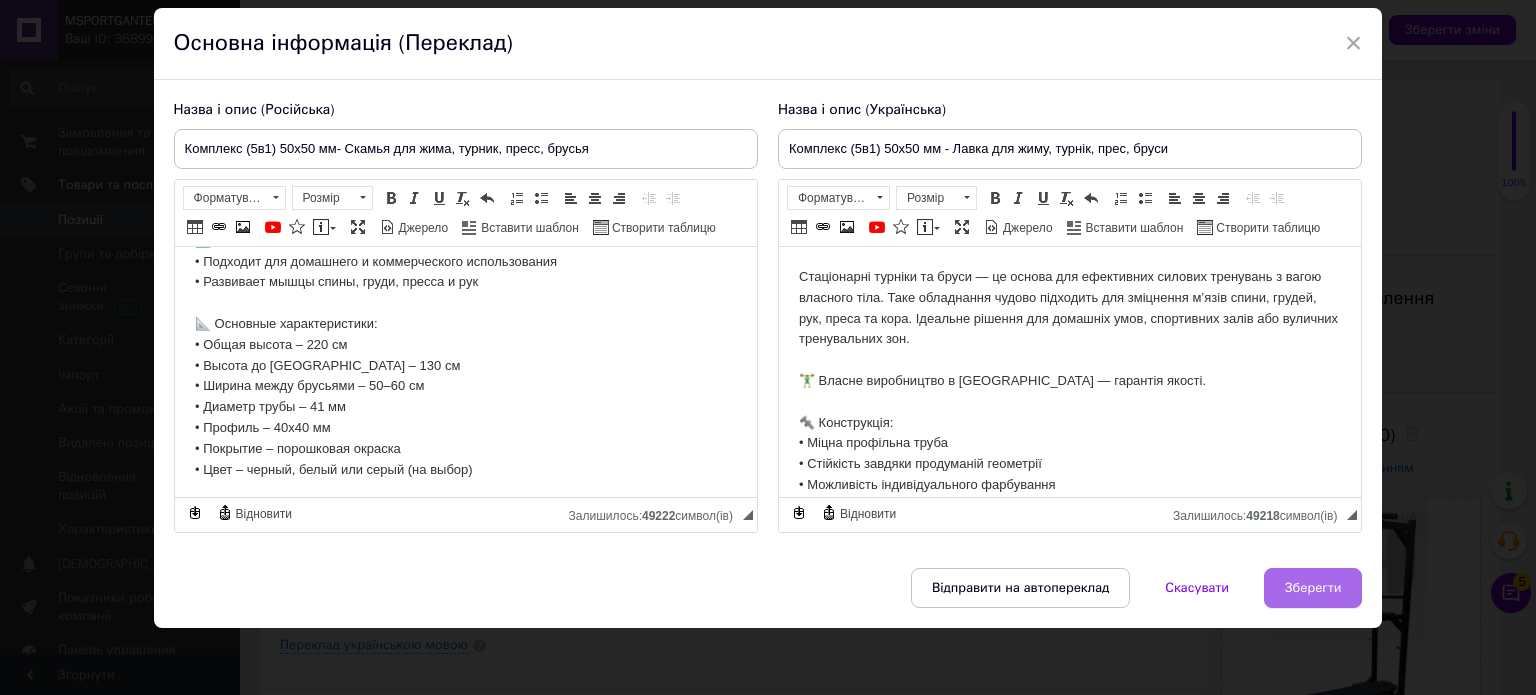 click on "Зберегти" at bounding box center [1313, 588] 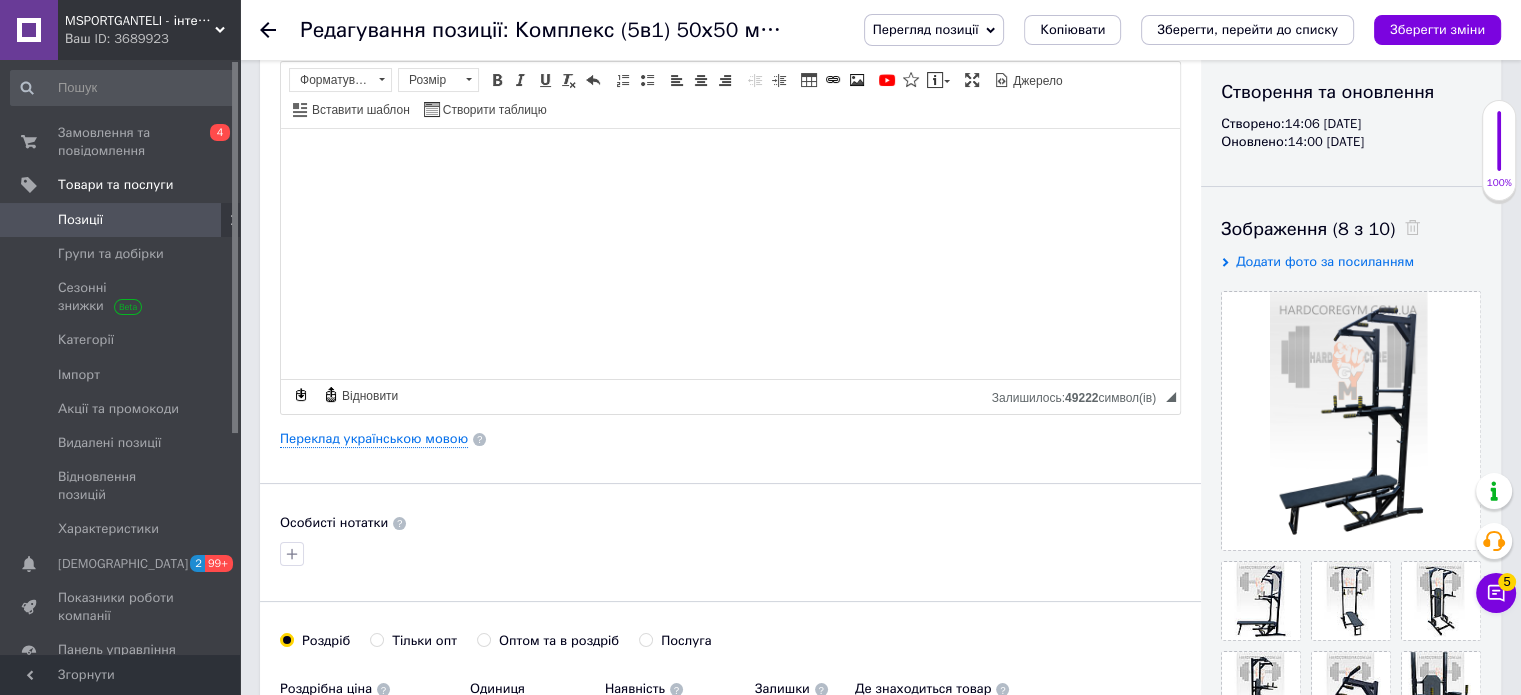 scroll, scrollTop: 300, scrollLeft: 0, axis: vertical 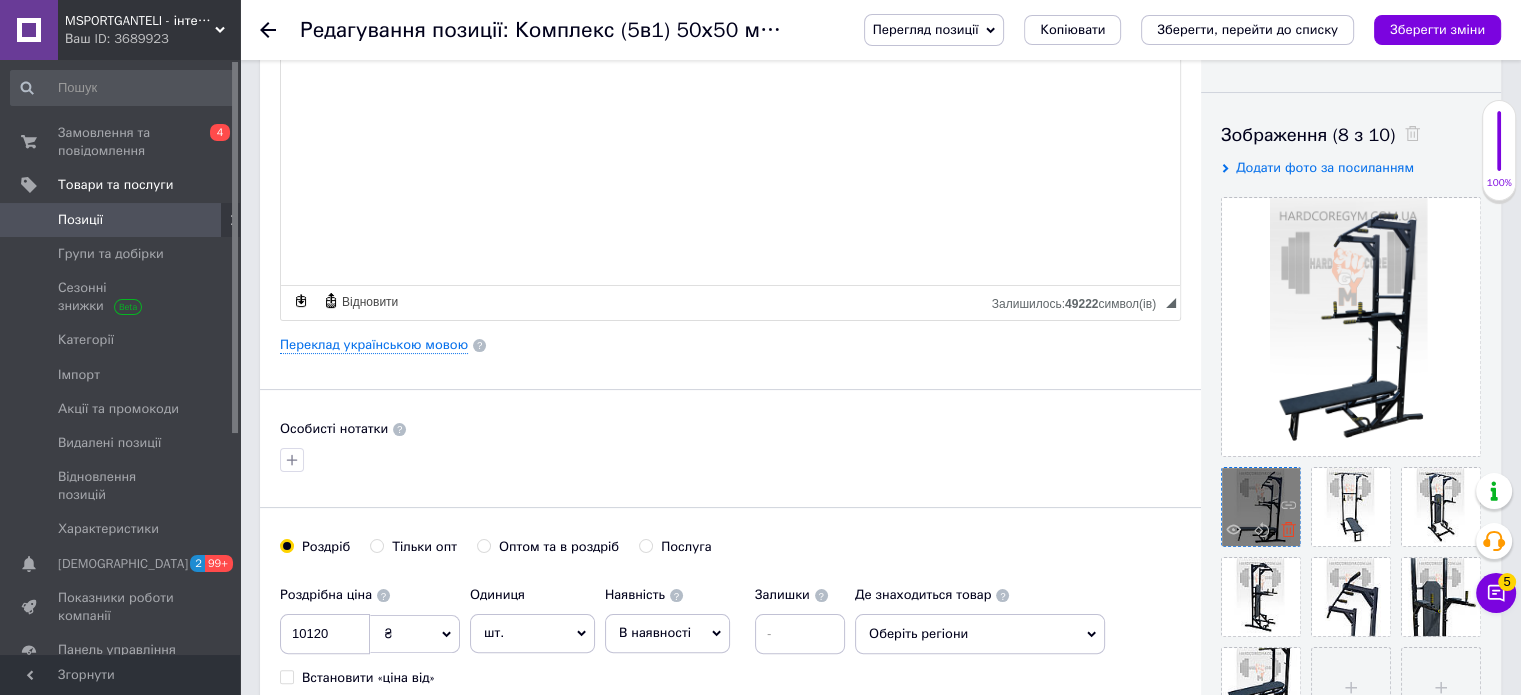 click 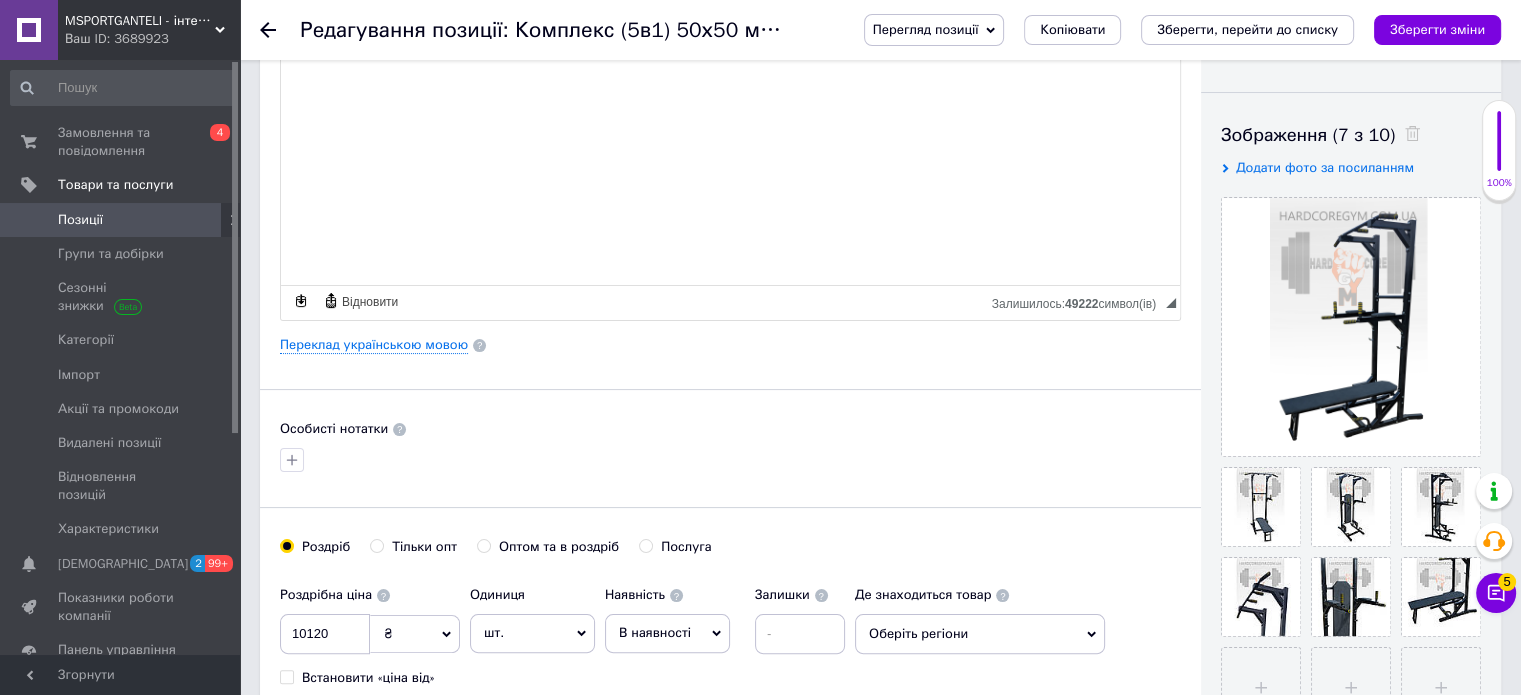 click 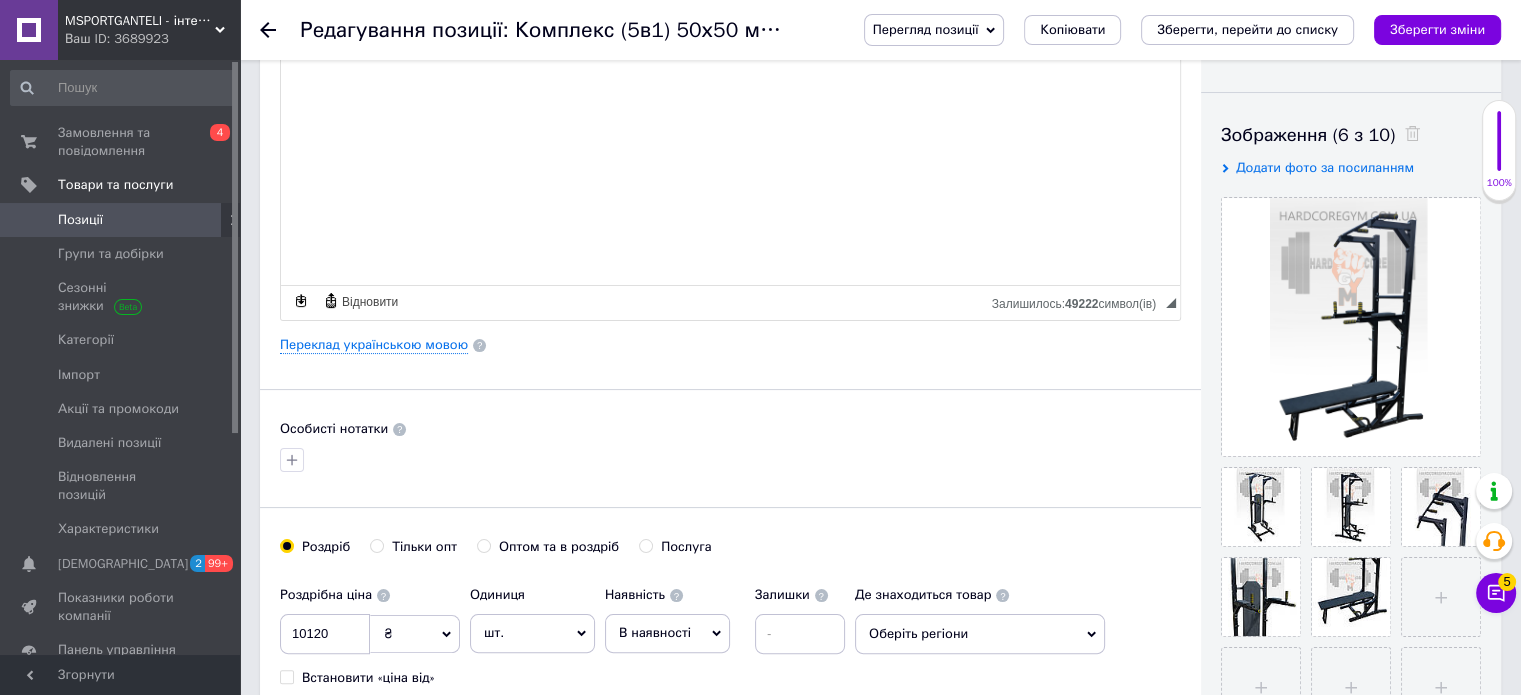 click 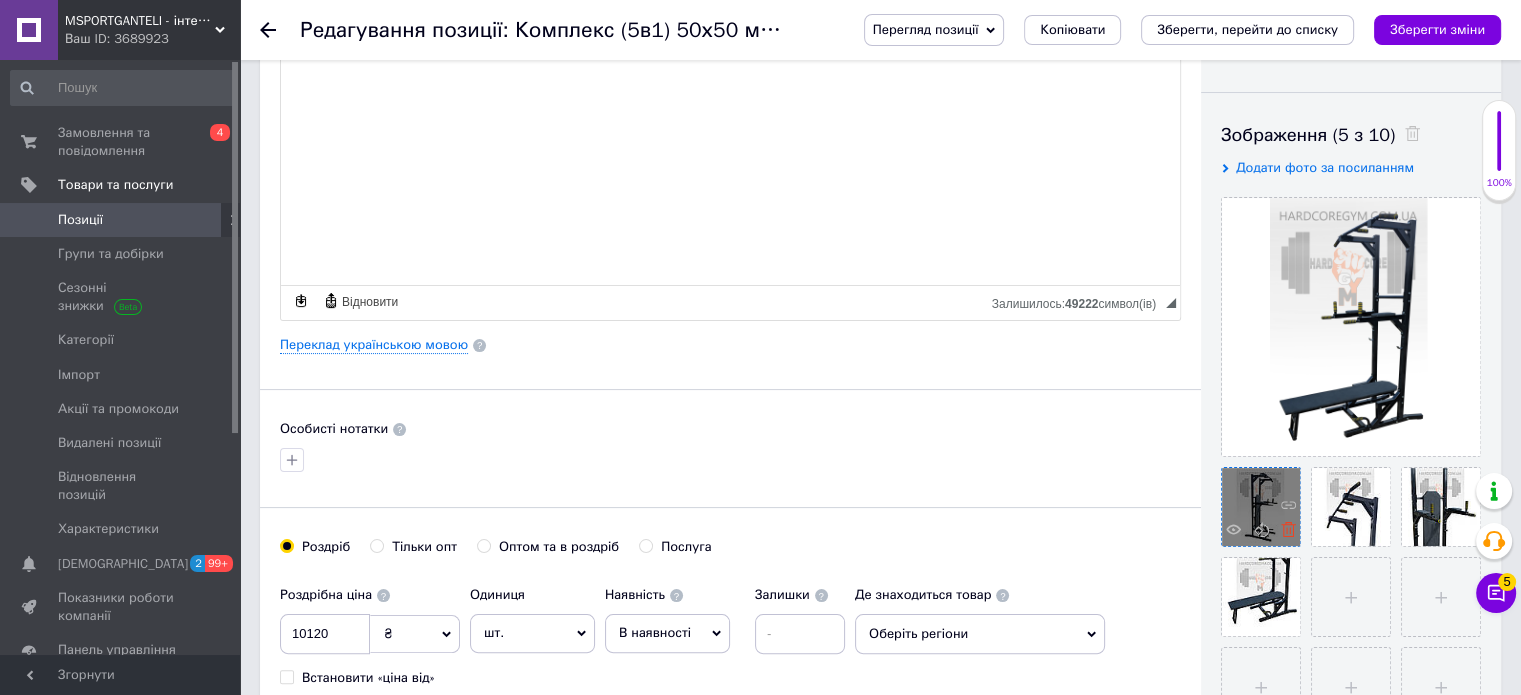 click 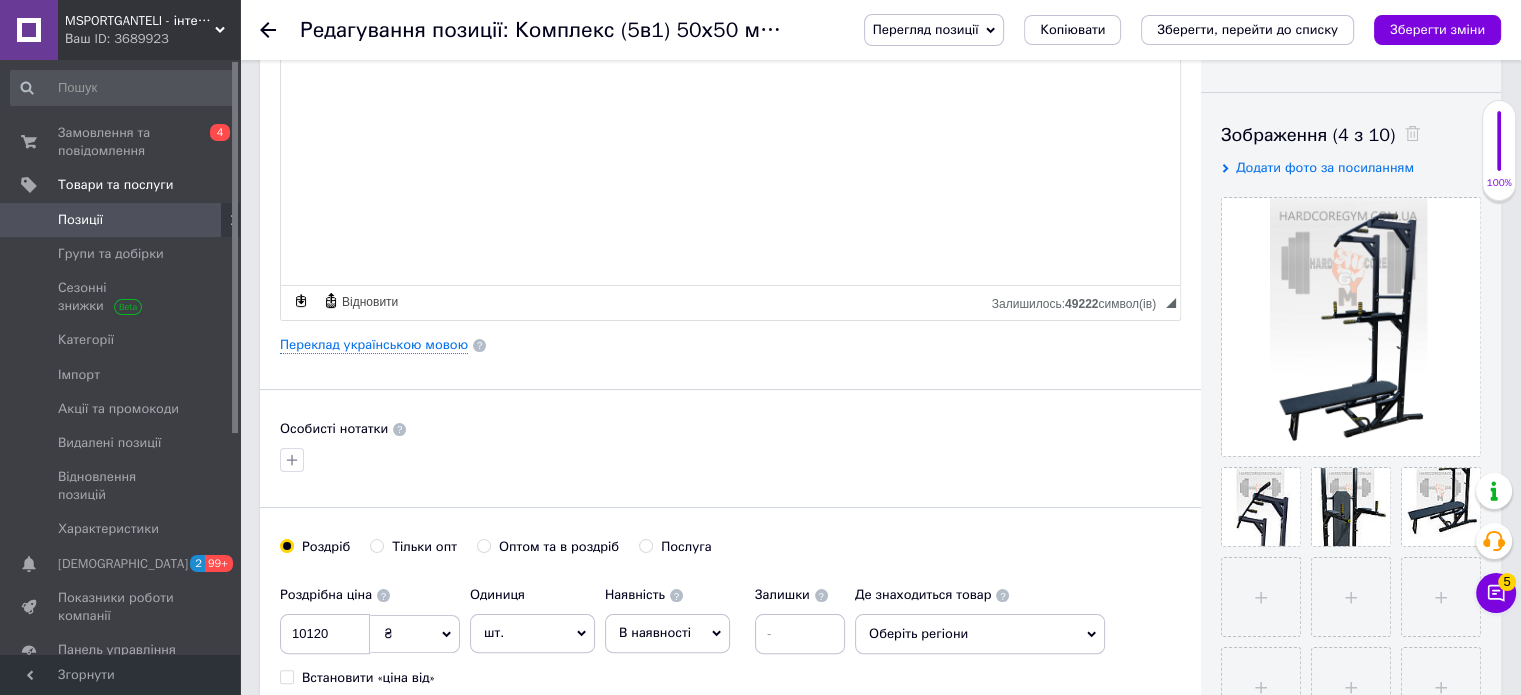 click 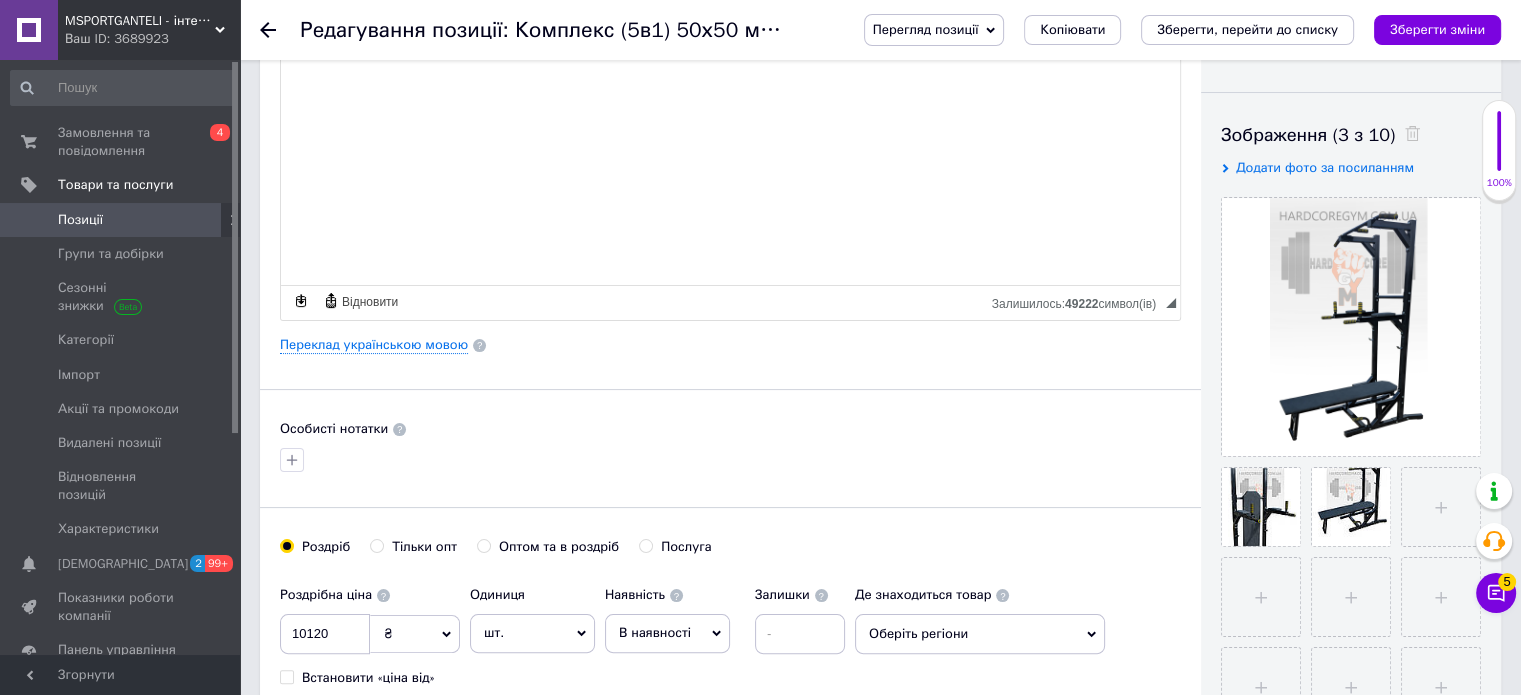 click 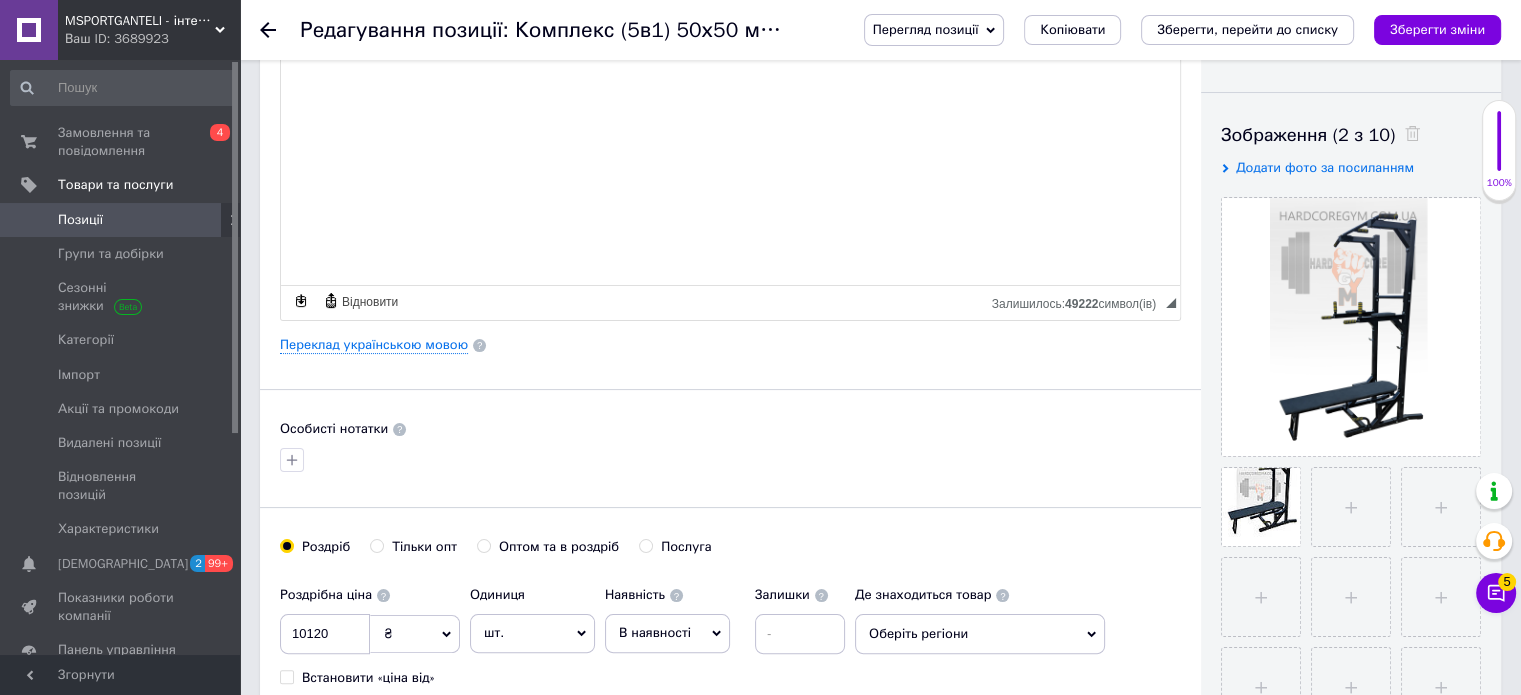 click 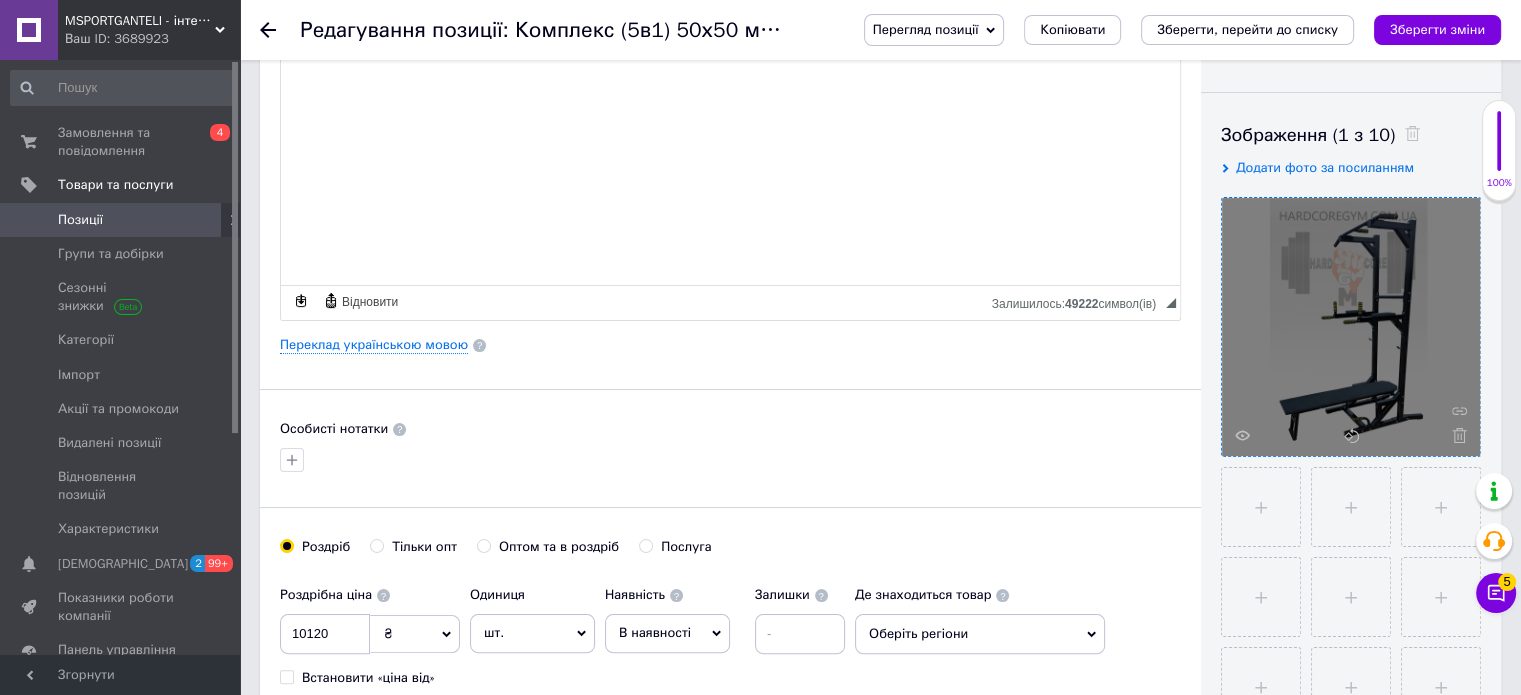 drag, startPoint x: 1456, startPoint y: 435, endPoint x: 1444, endPoint y: 439, distance: 12.649111 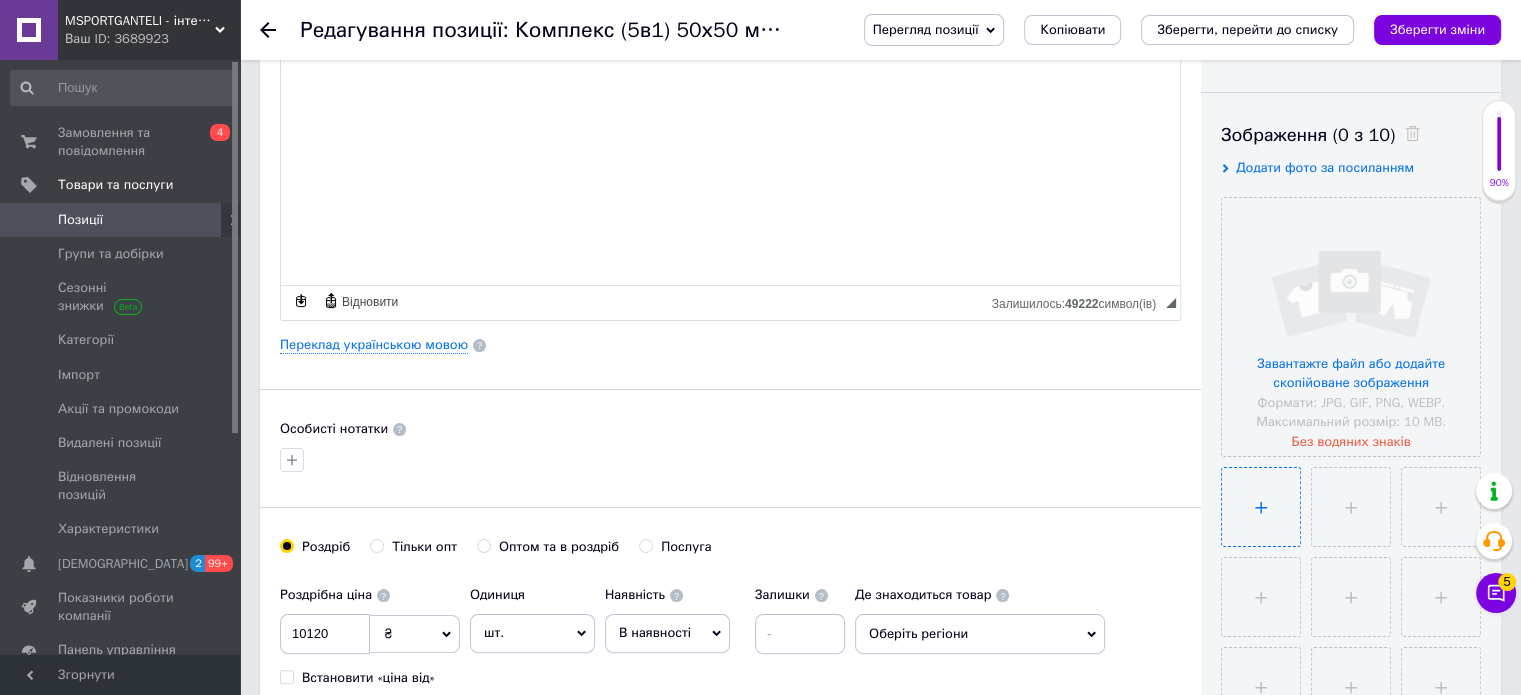 click at bounding box center (1261, 507) 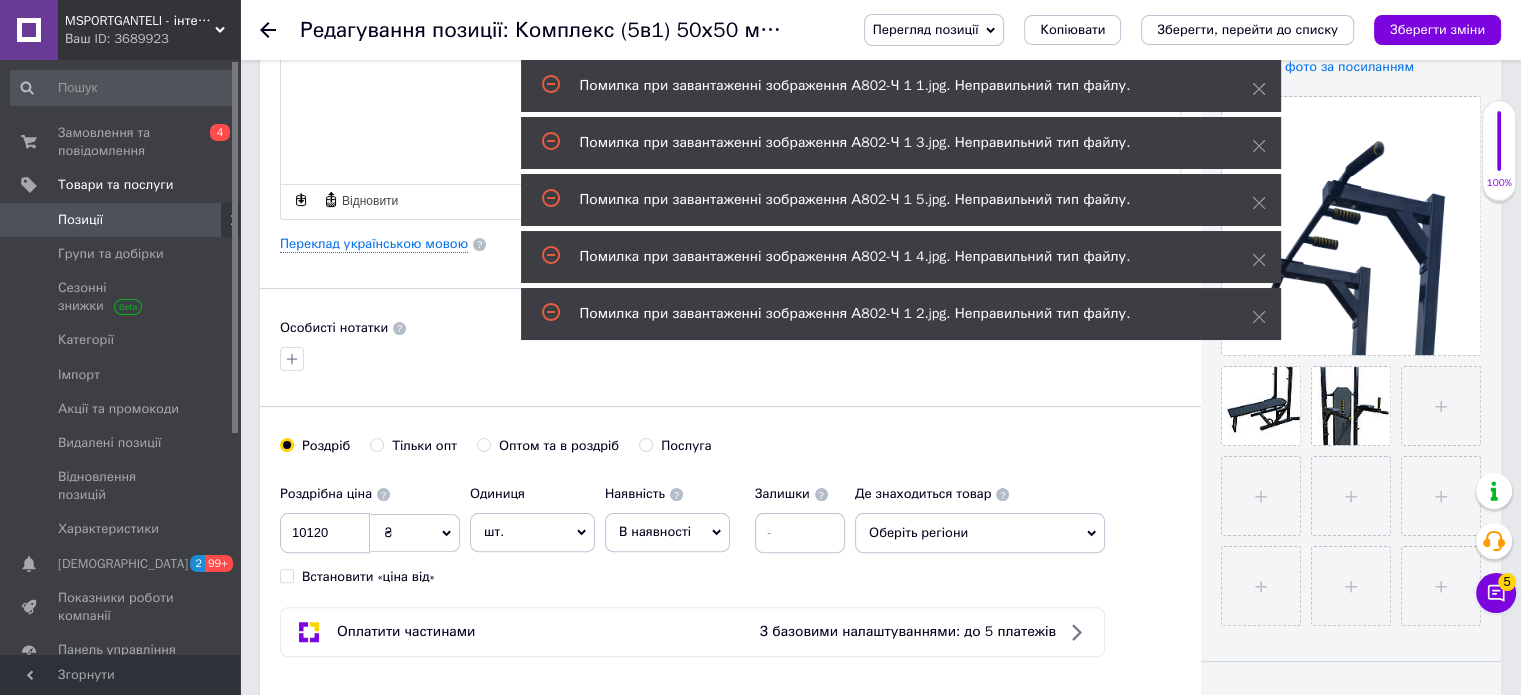 scroll, scrollTop: 500, scrollLeft: 0, axis: vertical 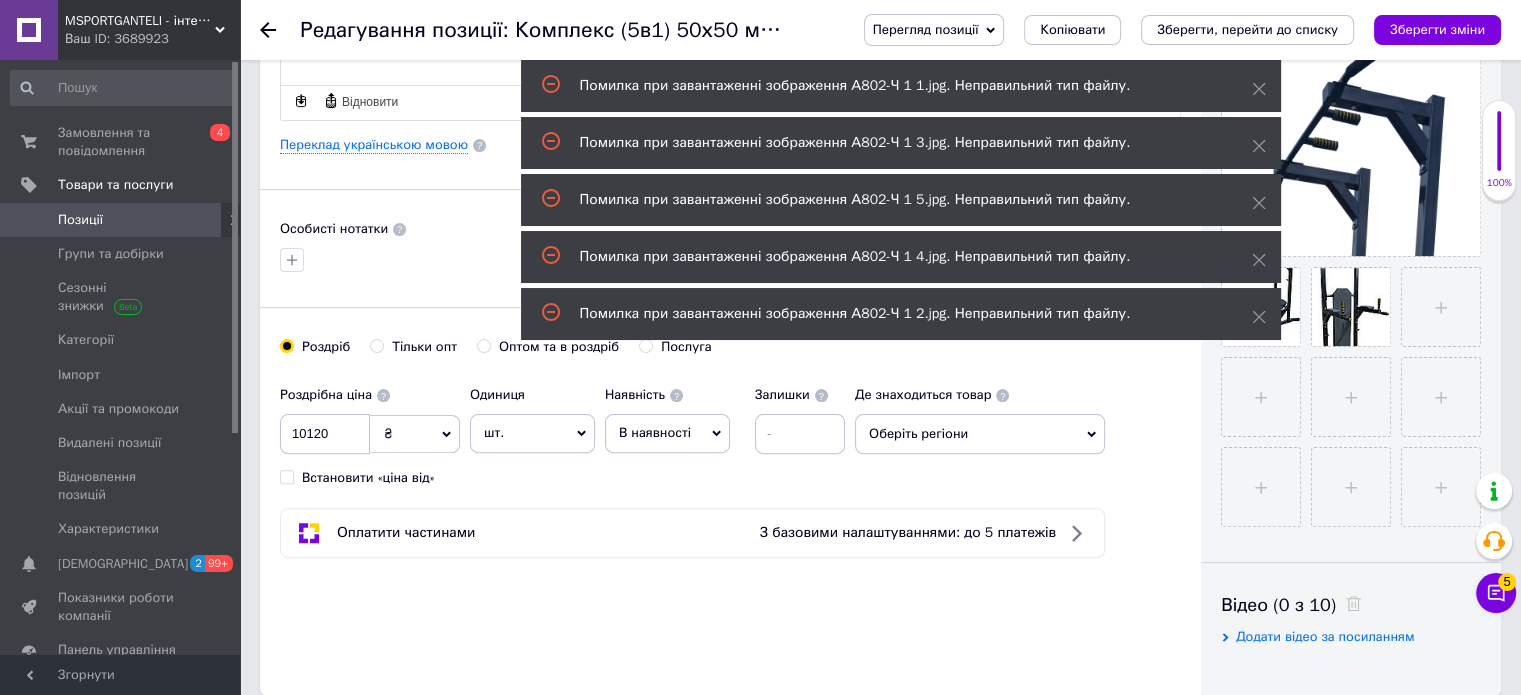 drag, startPoint x: 1150, startPoint y: 452, endPoint x: 1197, endPoint y: 439, distance: 48.76474 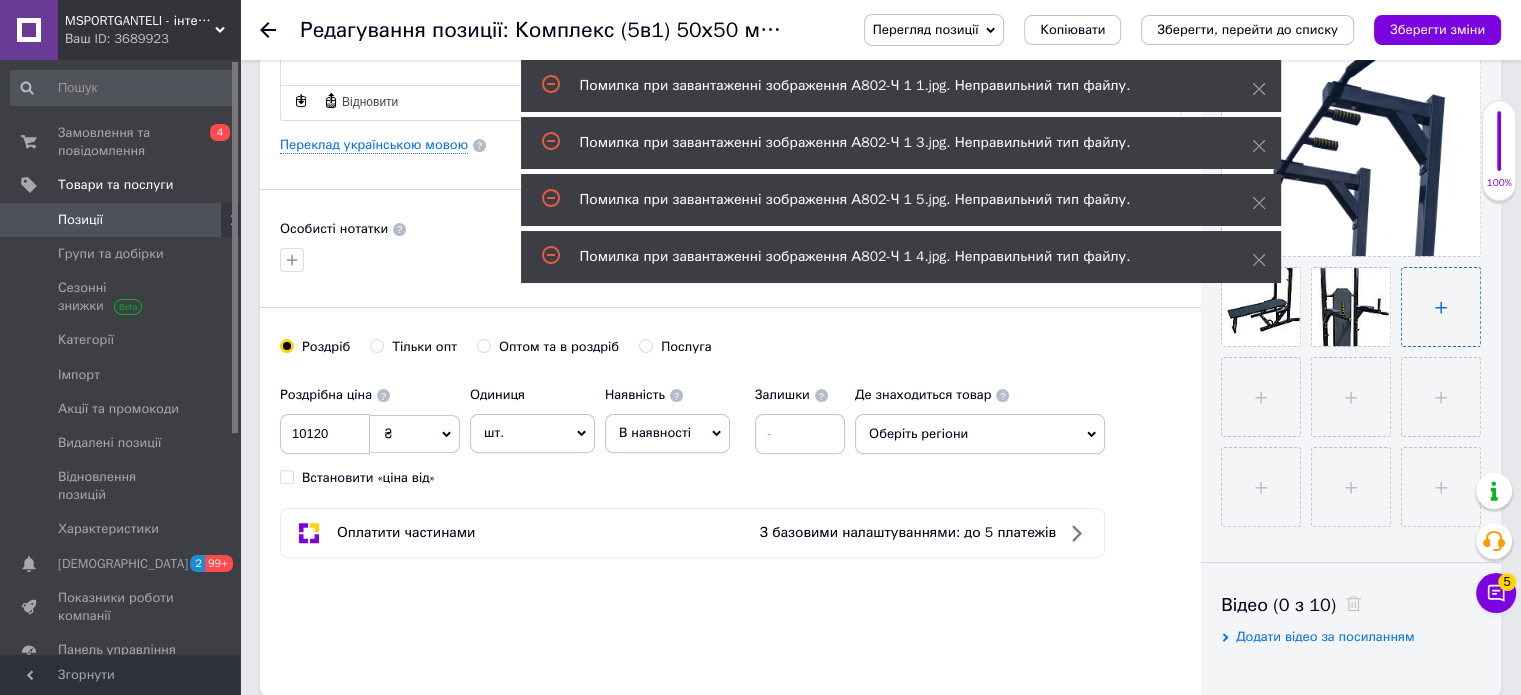 click at bounding box center (1441, 307) 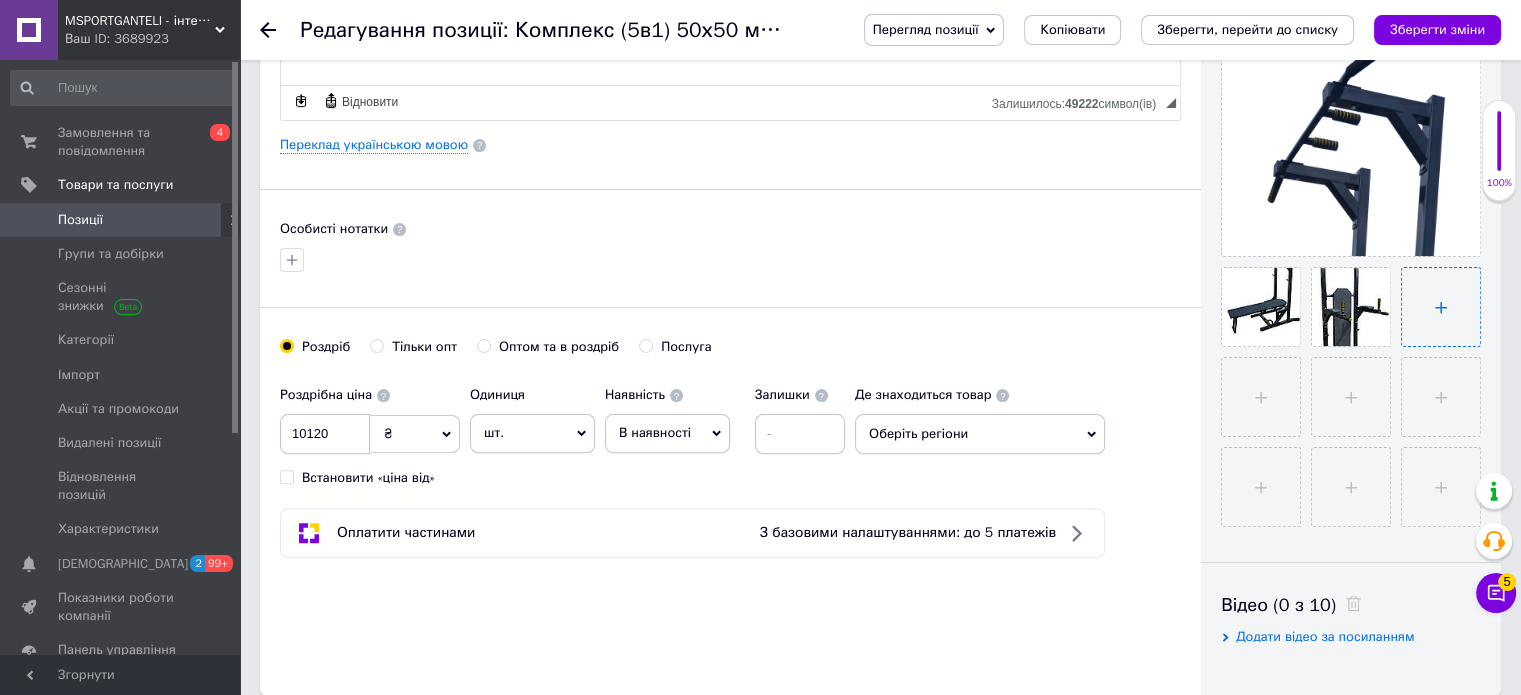 type on "C:\fakepath\А802-Ч 1 1.jpg" 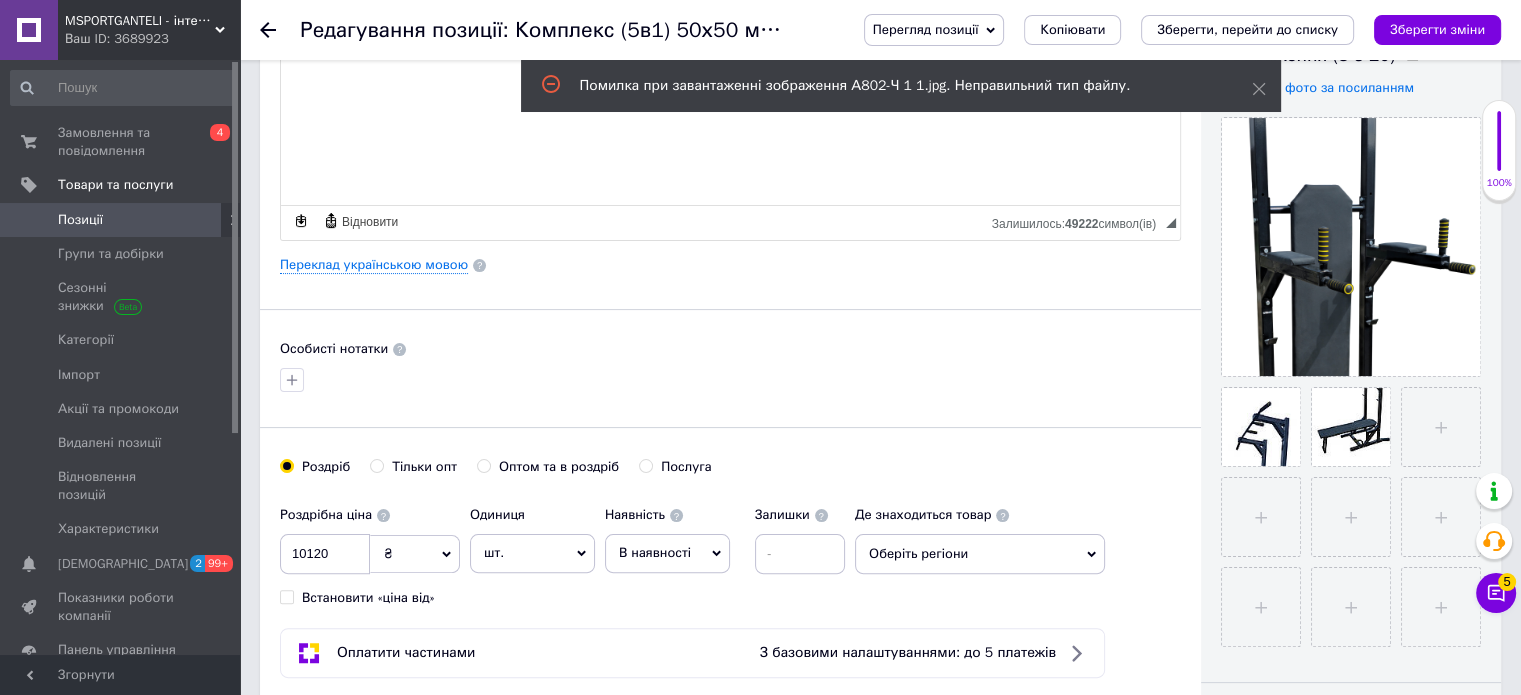 scroll, scrollTop: 500, scrollLeft: 0, axis: vertical 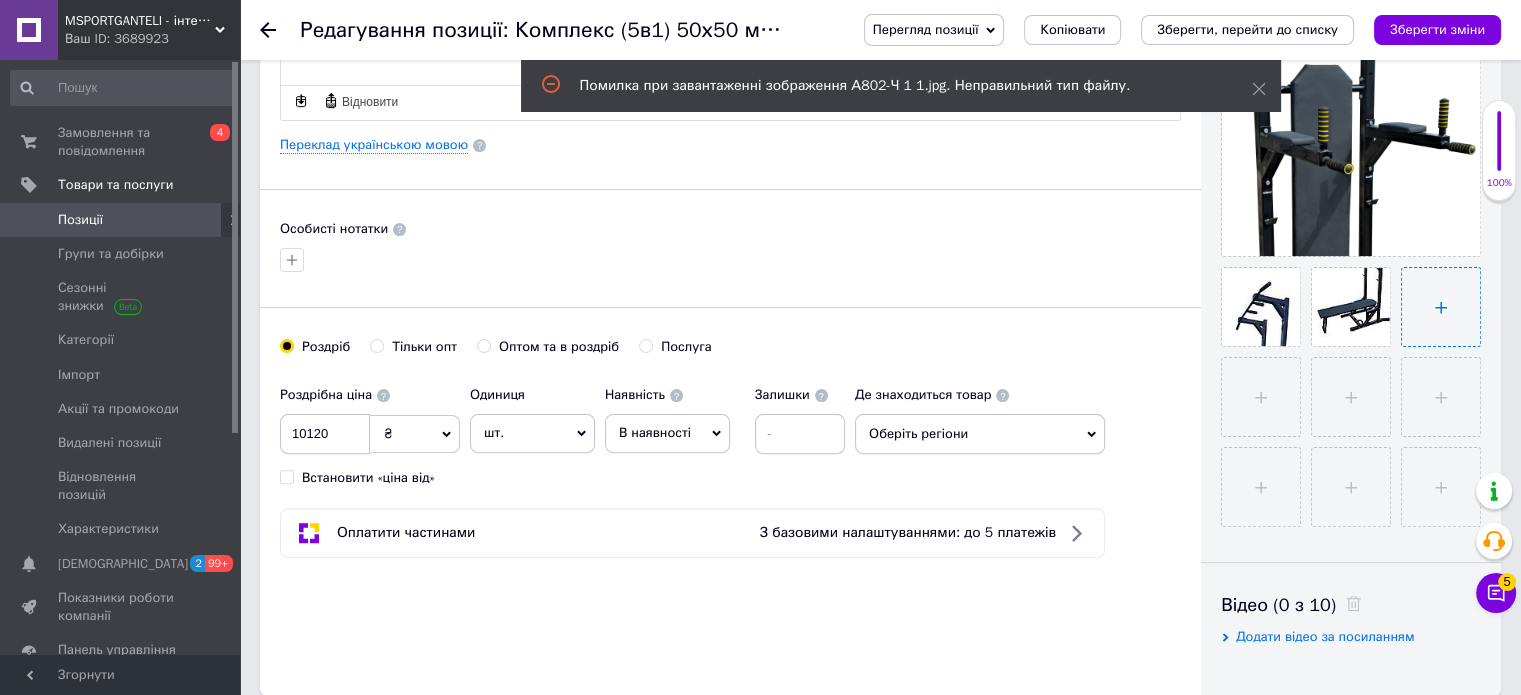 click at bounding box center [1441, 307] 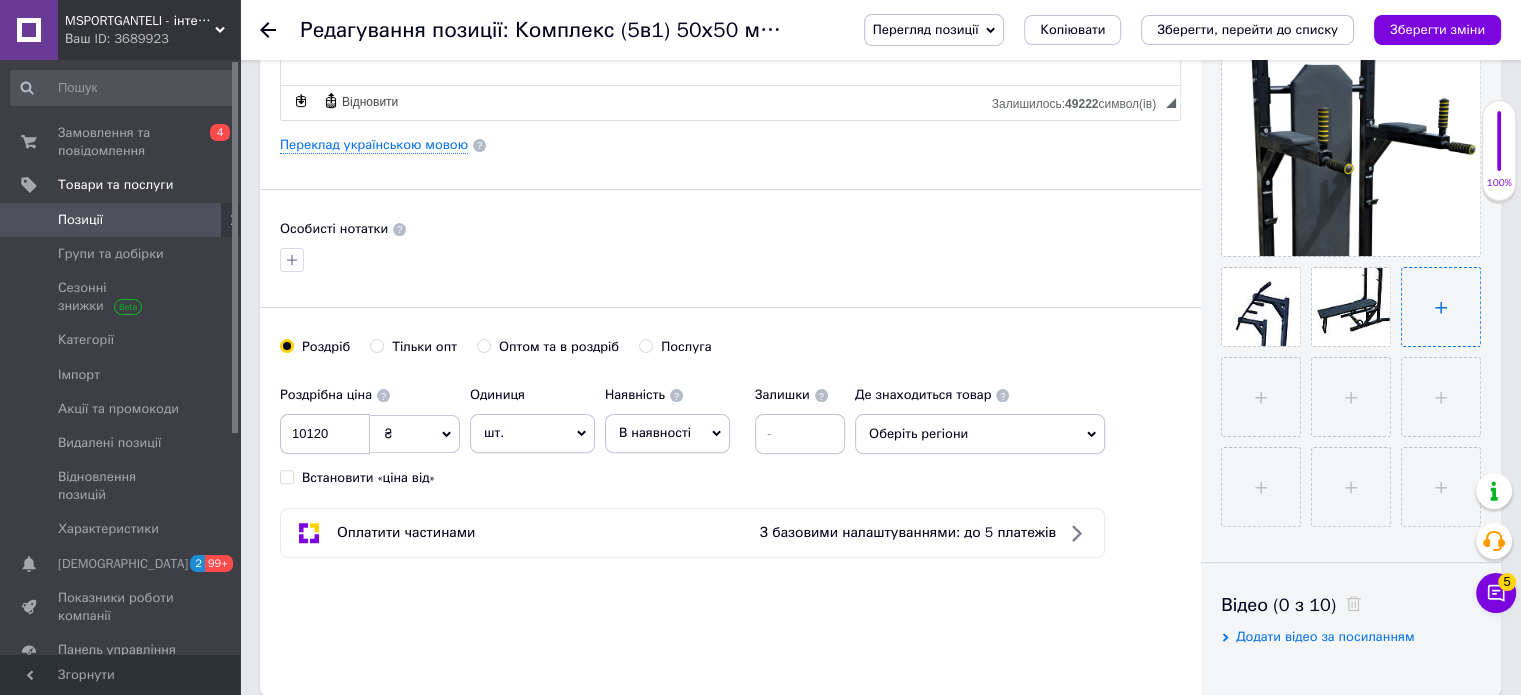 type on "C:\fakepath\А802-Ч 1 2.jpg" 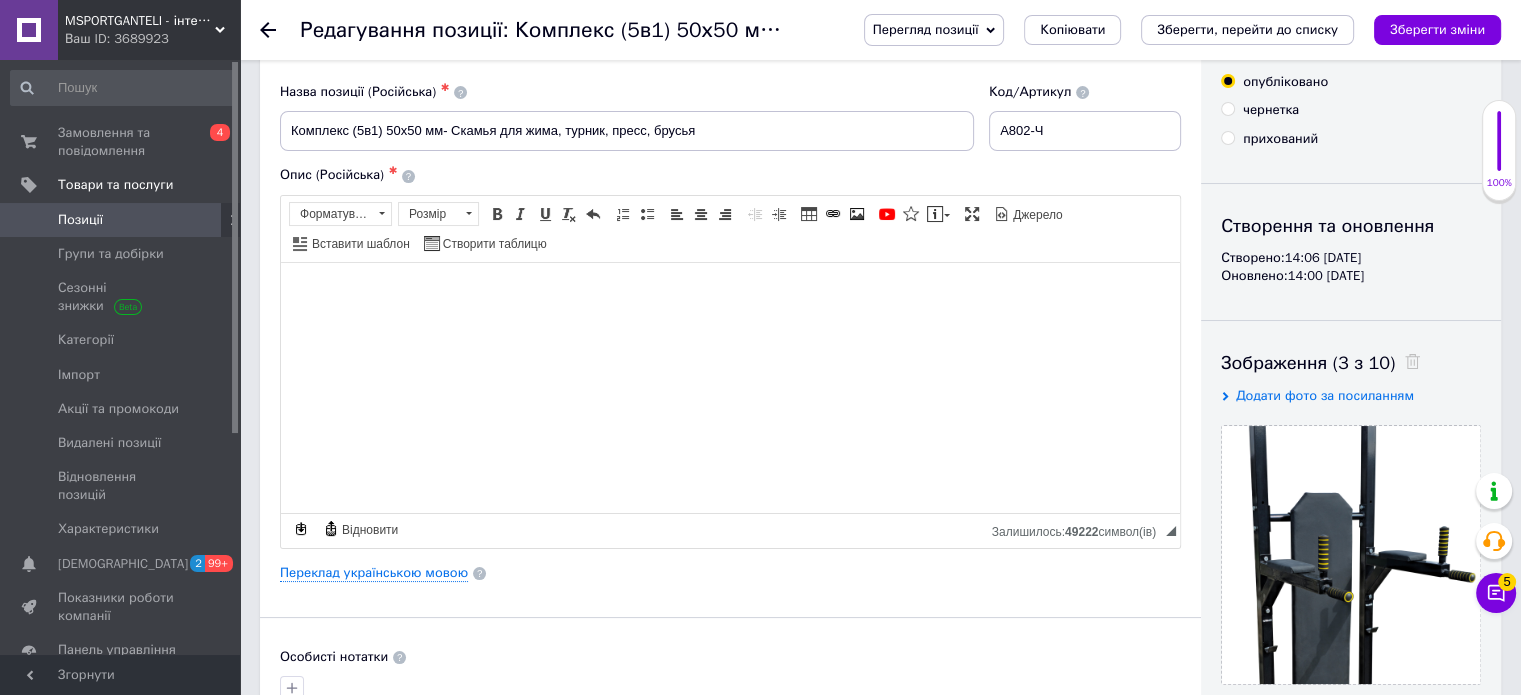 scroll, scrollTop: 0, scrollLeft: 0, axis: both 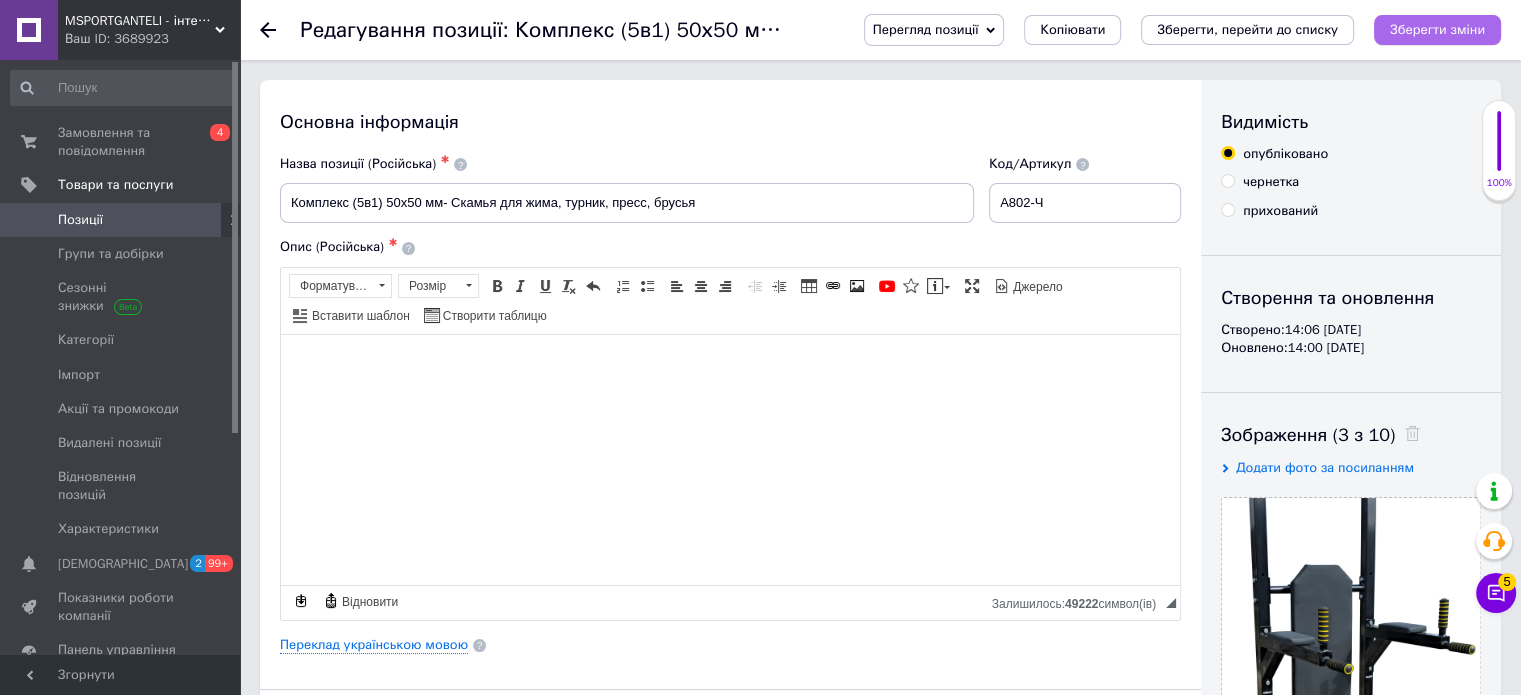 click on "Зберегти зміни" at bounding box center [1437, 29] 